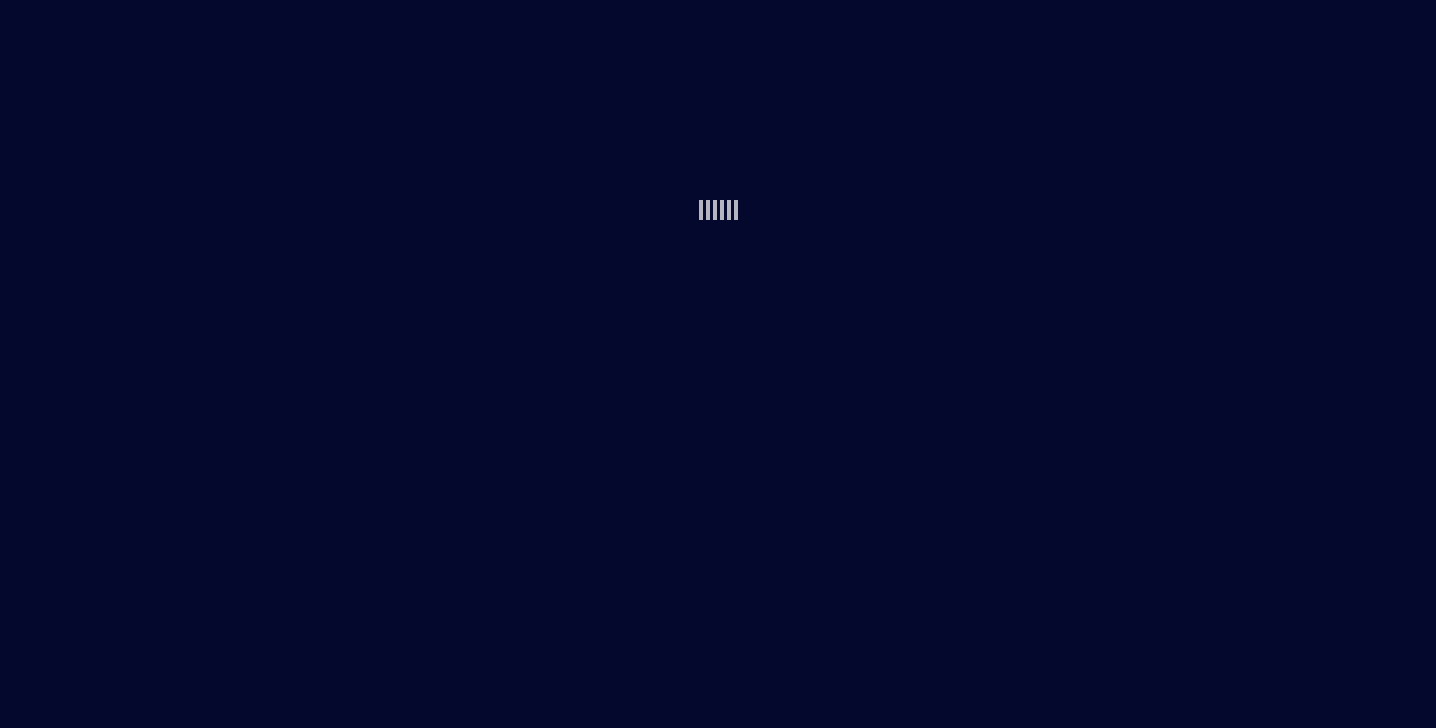 scroll, scrollTop: 0, scrollLeft: 0, axis: both 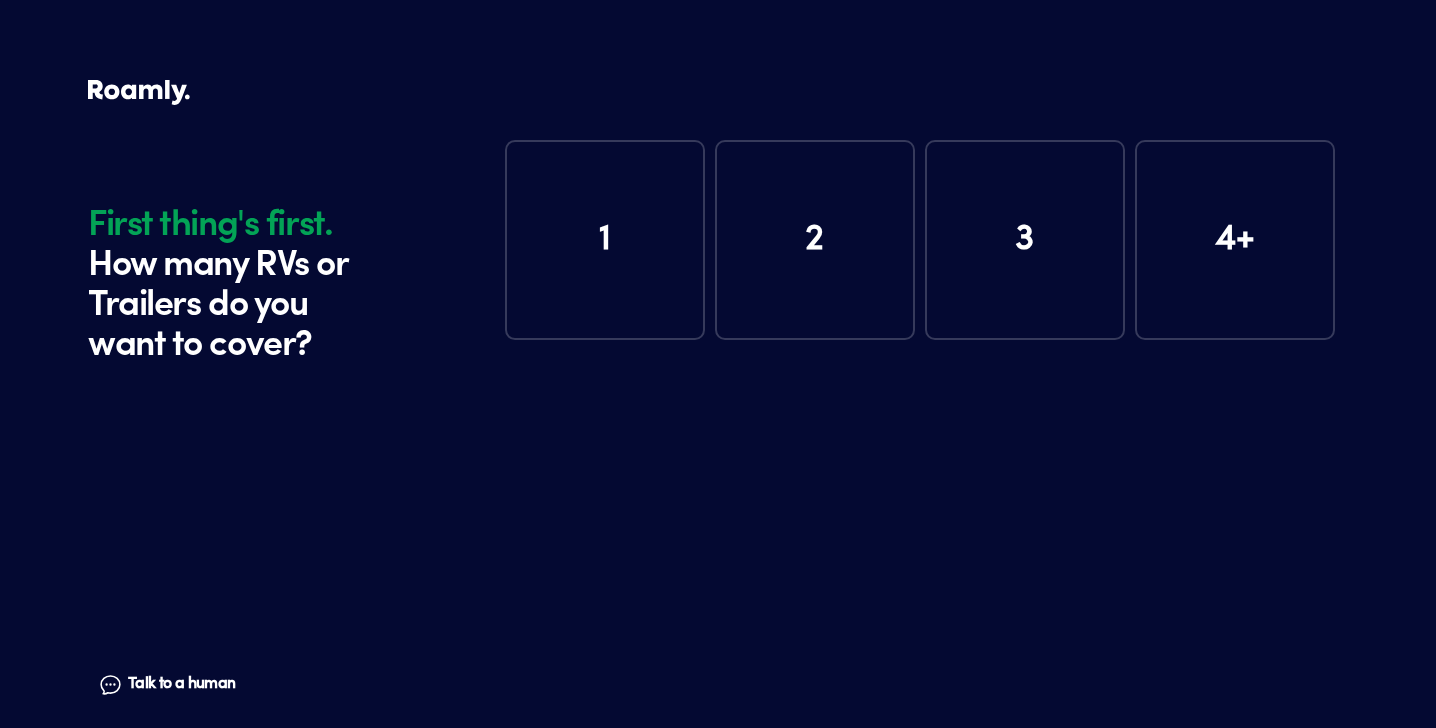 click on "1" at bounding box center (605, 240) 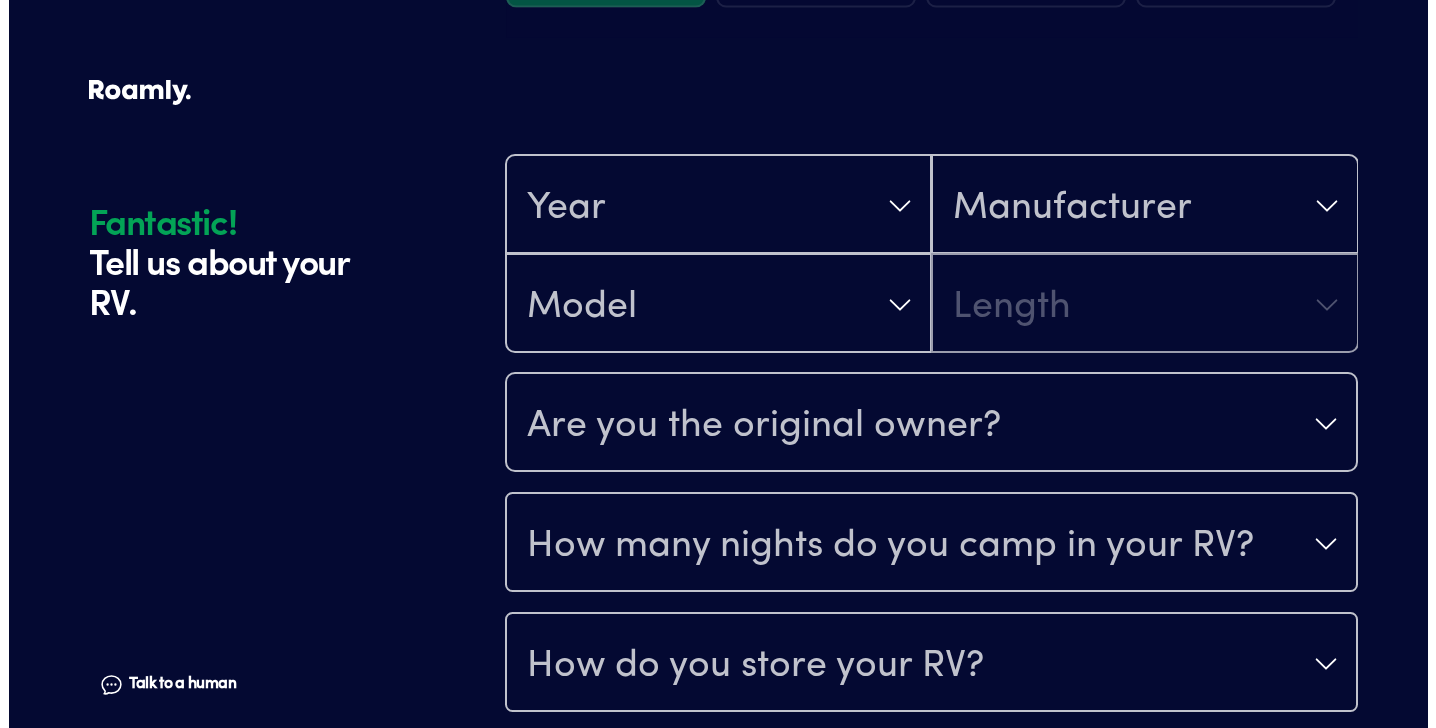 scroll, scrollTop: 390, scrollLeft: 0, axis: vertical 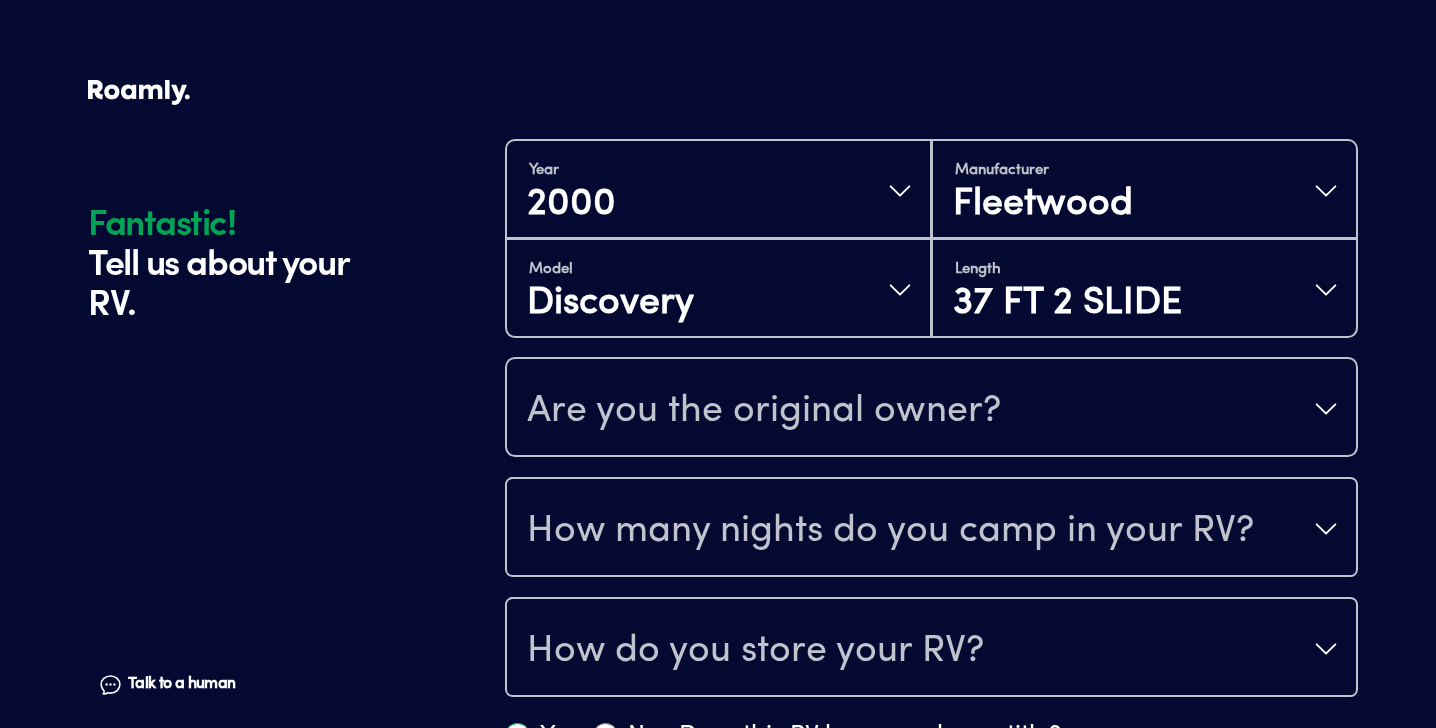 click on "Are you the original owner?" at bounding box center (764, 411) 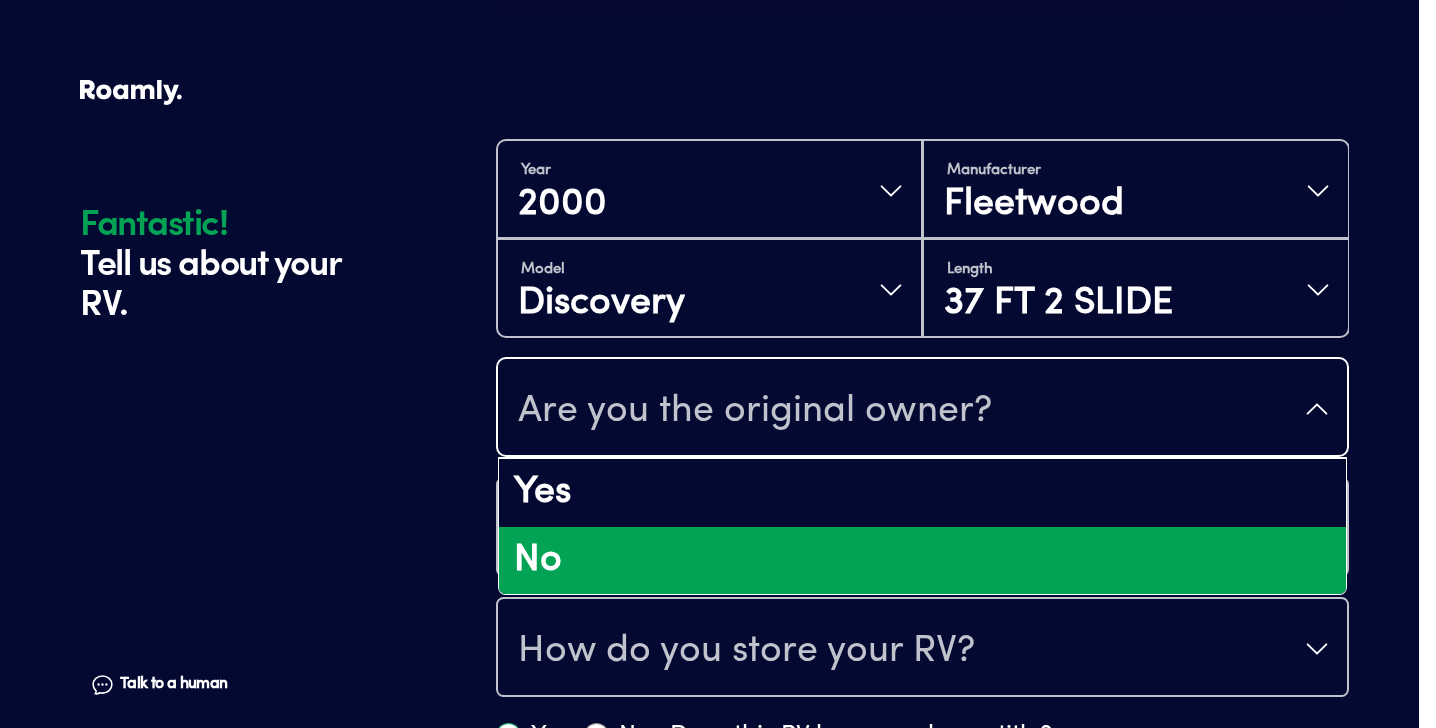 click on "No" at bounding box center (922, 561) 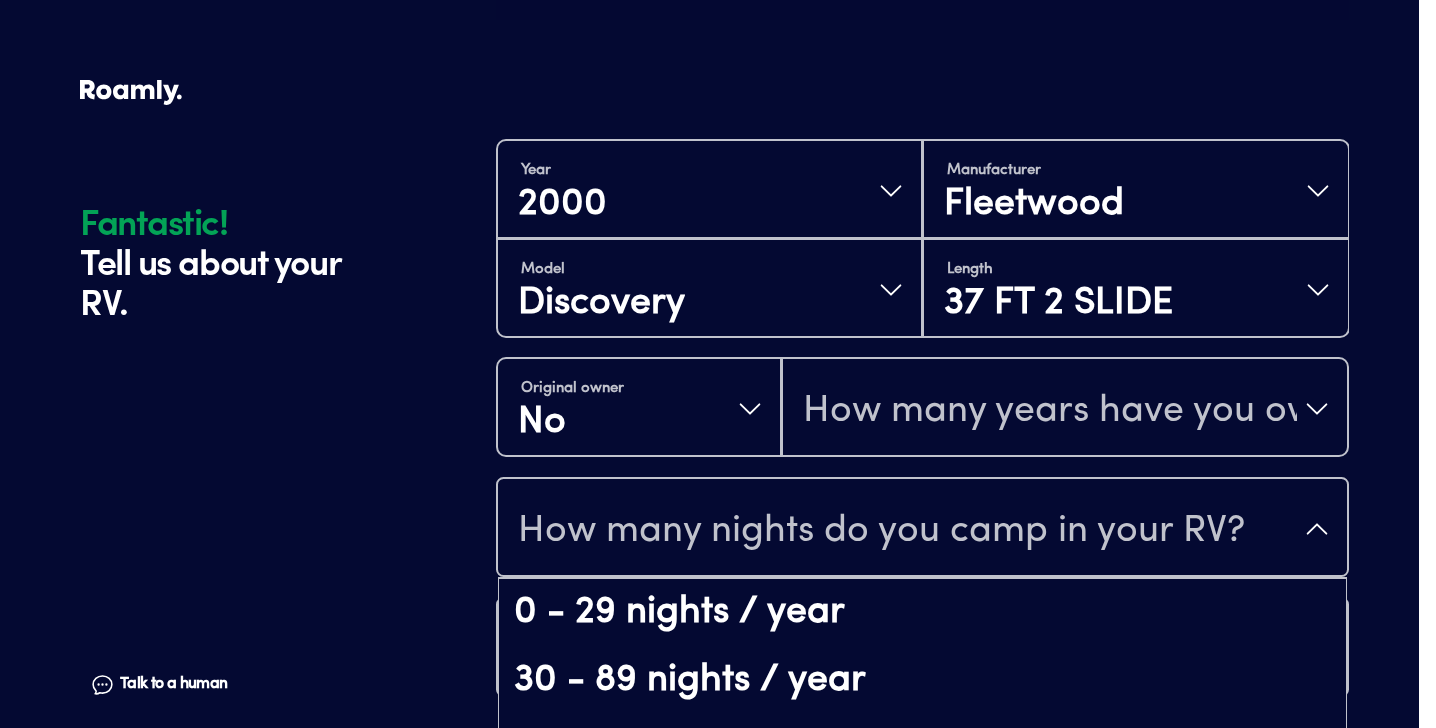 click on "How many nights do you camp in your RV?" at bounding box center (922, 529) 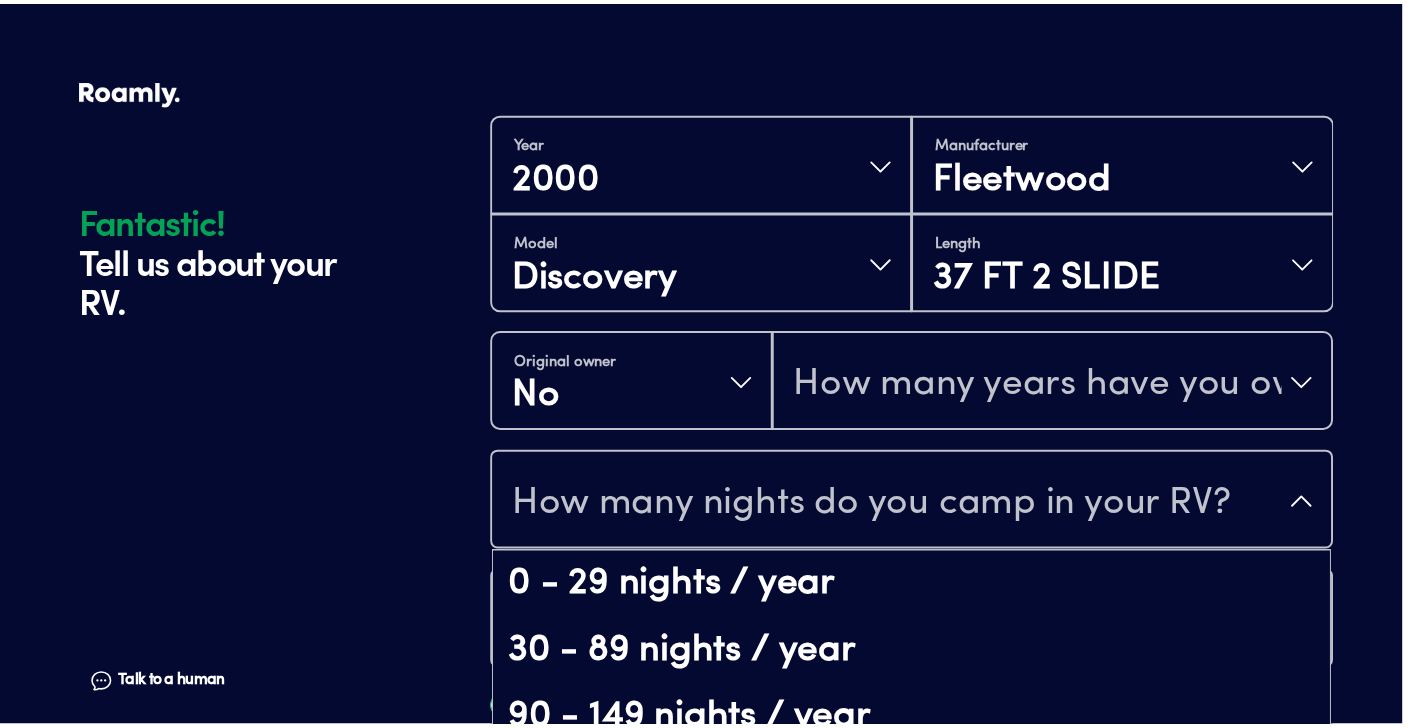 scroll, scrollTop: 41, scrollLeft: 0, axis: vertical 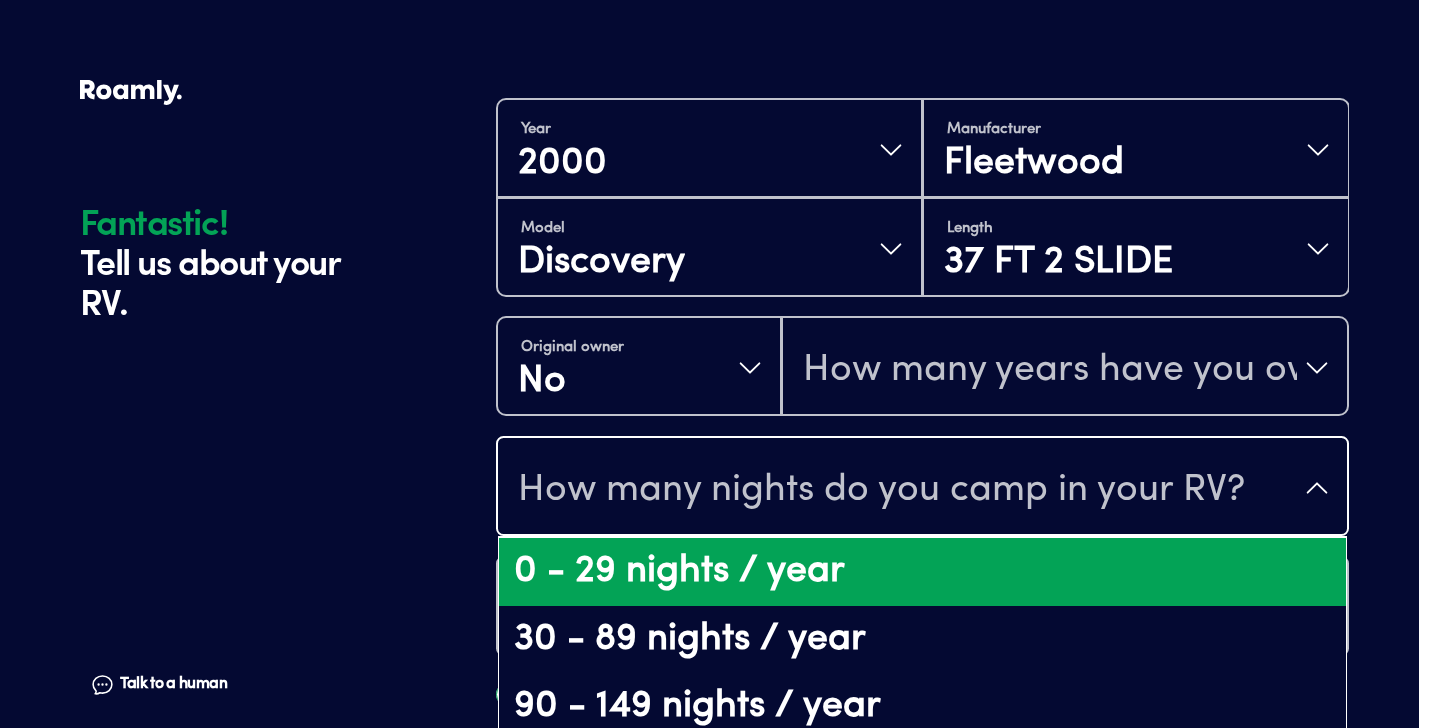 click on "0 - 29 nights / year" at bounding box center (922, 572) 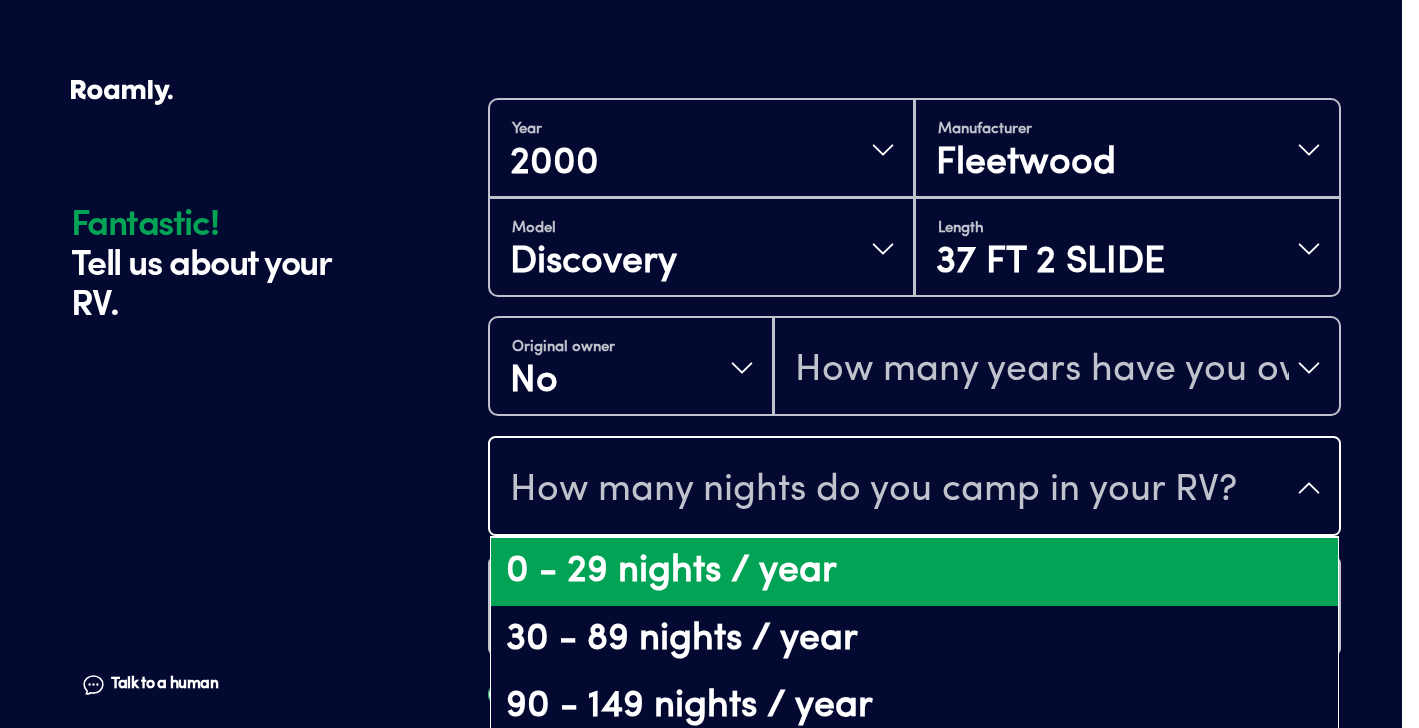 scroll, scrollTop: 0, scrollLeft: 0, axis: both 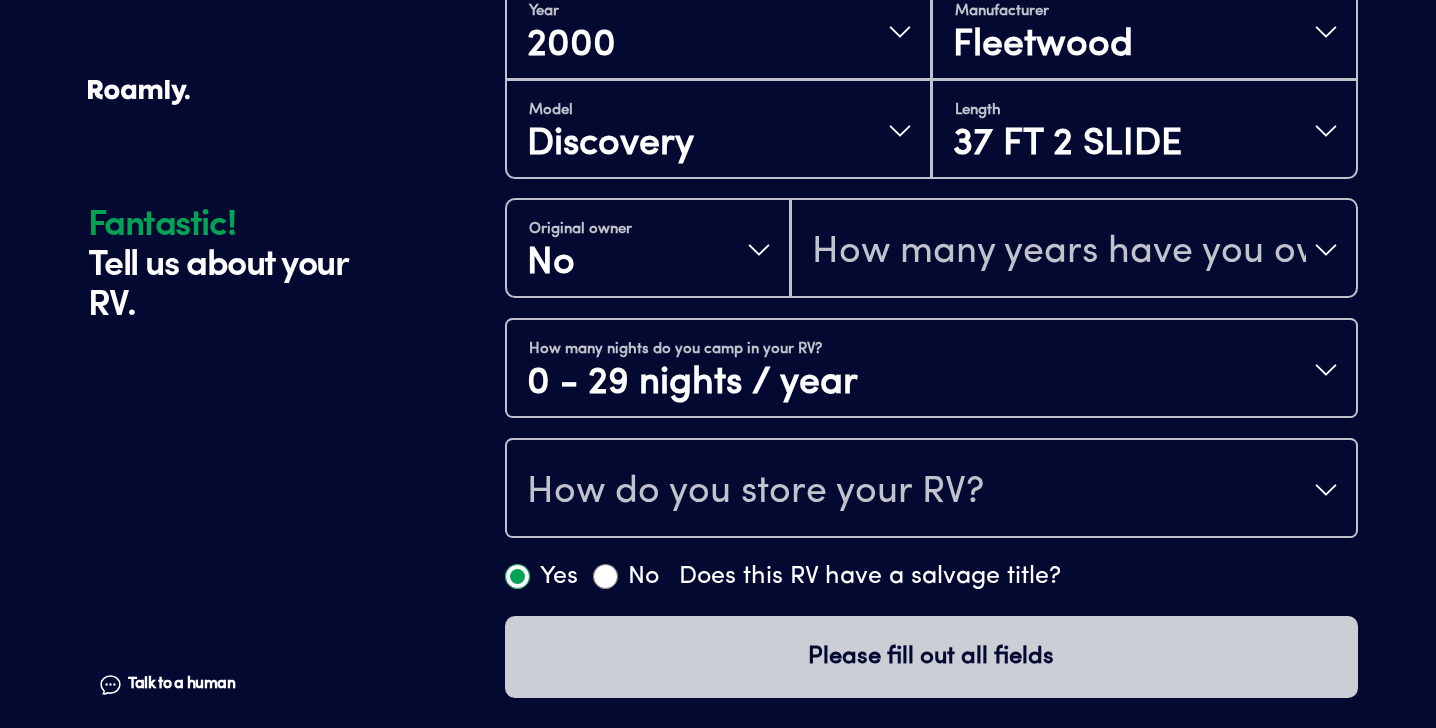 click on "How do you store your RV?" at bounding box center [755, 492] 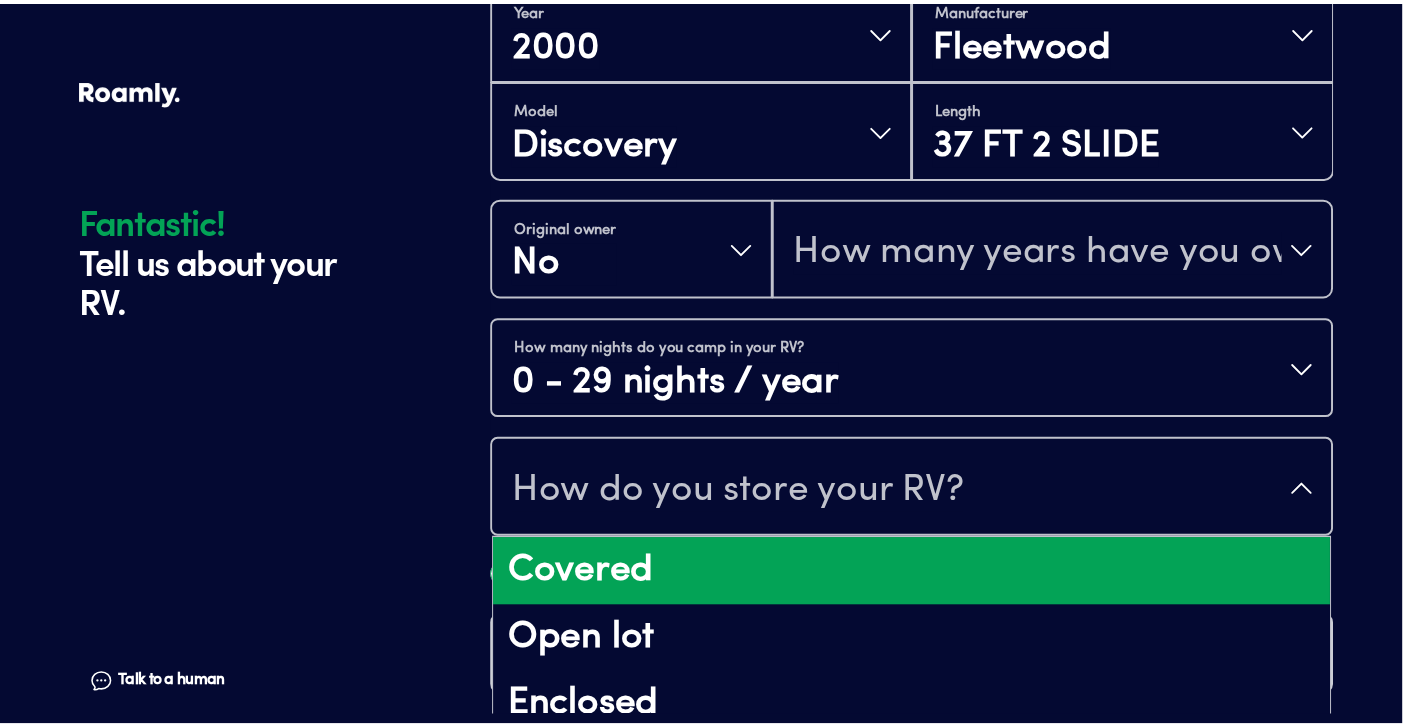 scroll, scrollTop: 26, scrollLeft: 0, axis: vertical 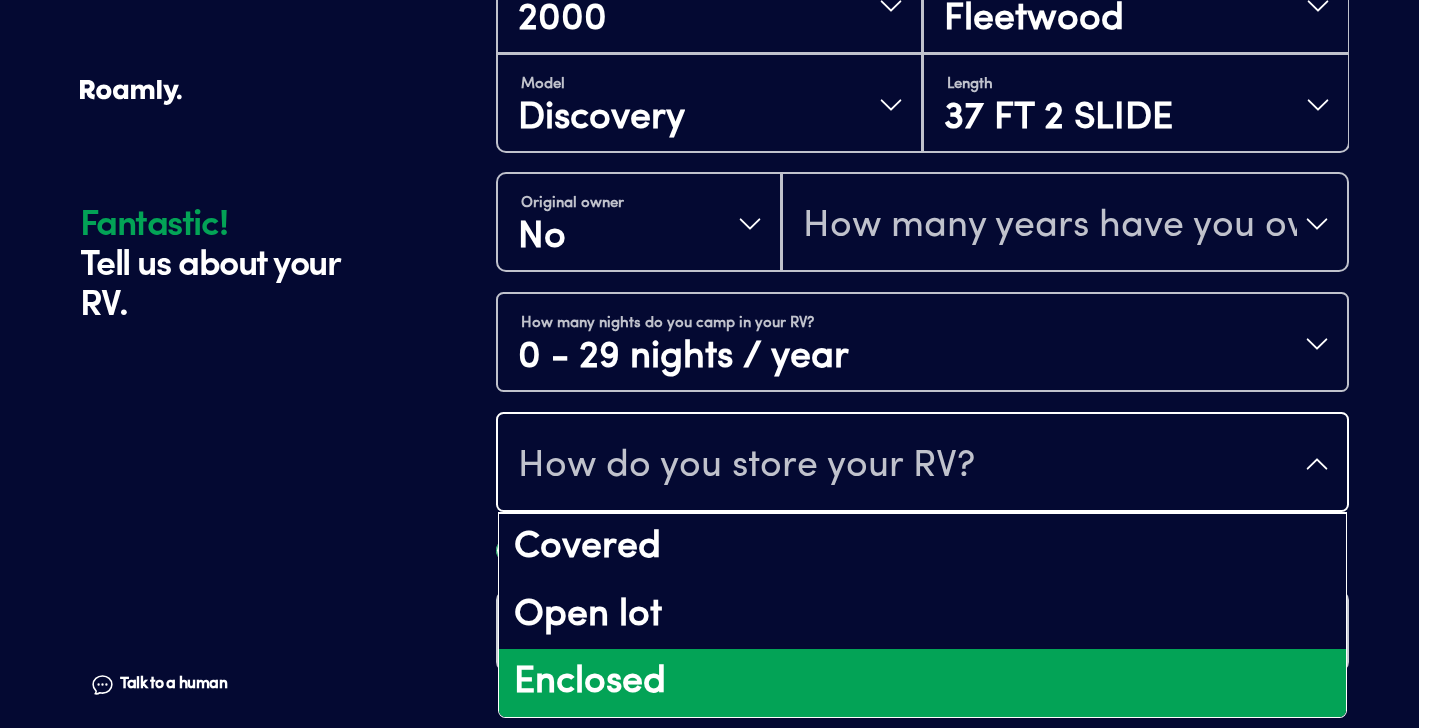 click on "Enclosed" at bounding box center [922, 683] 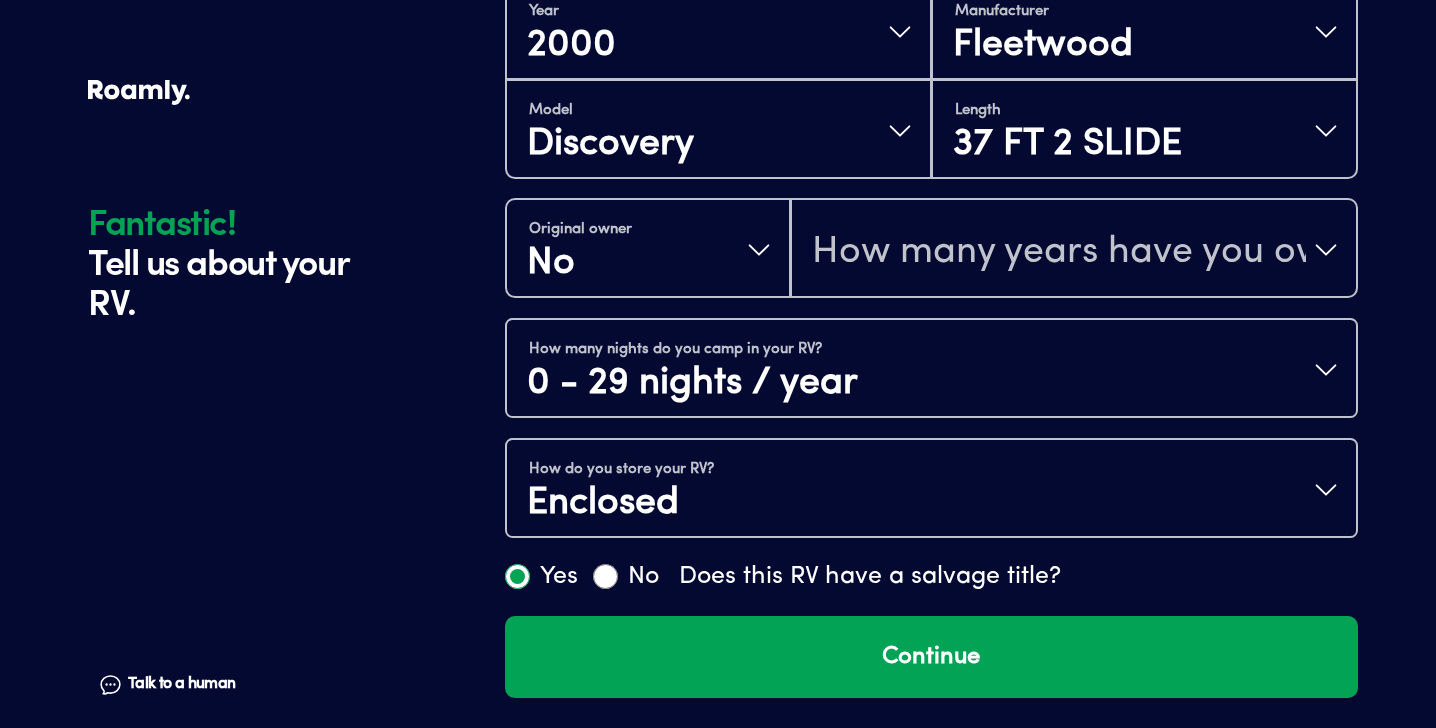scroll, scrollTop: 25, scrollLeft: 0, axis: vertical 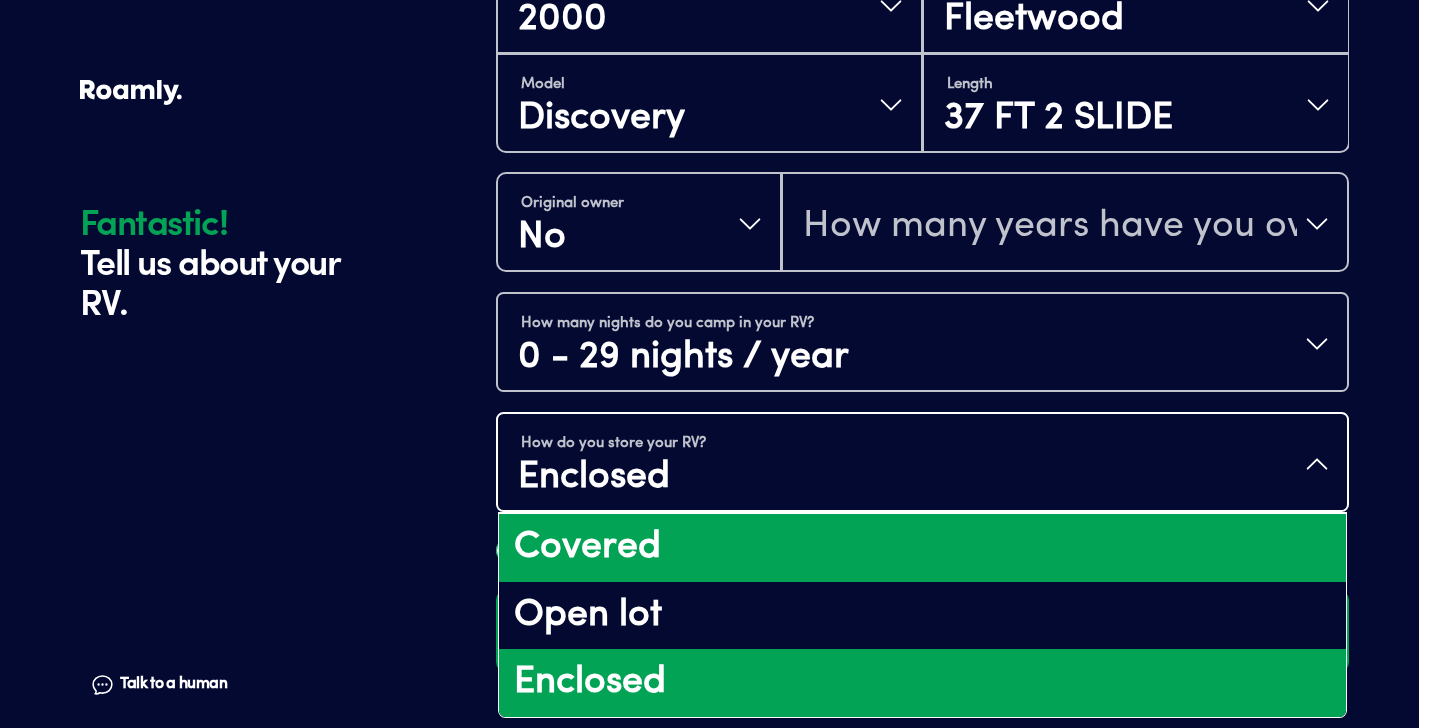 click on "Covered" at bounding box center [922, 548] 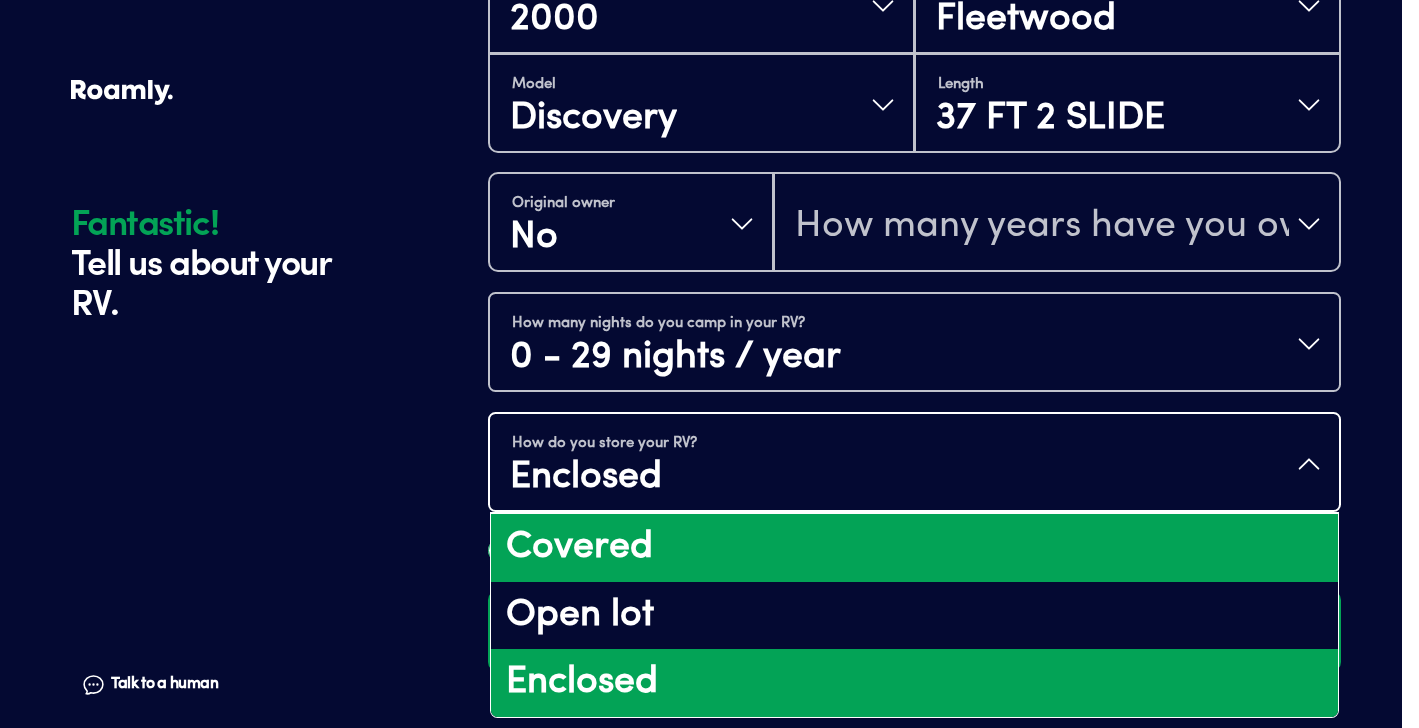 scroll, scrollTop: 0, scrollLeft: 0, axis: both 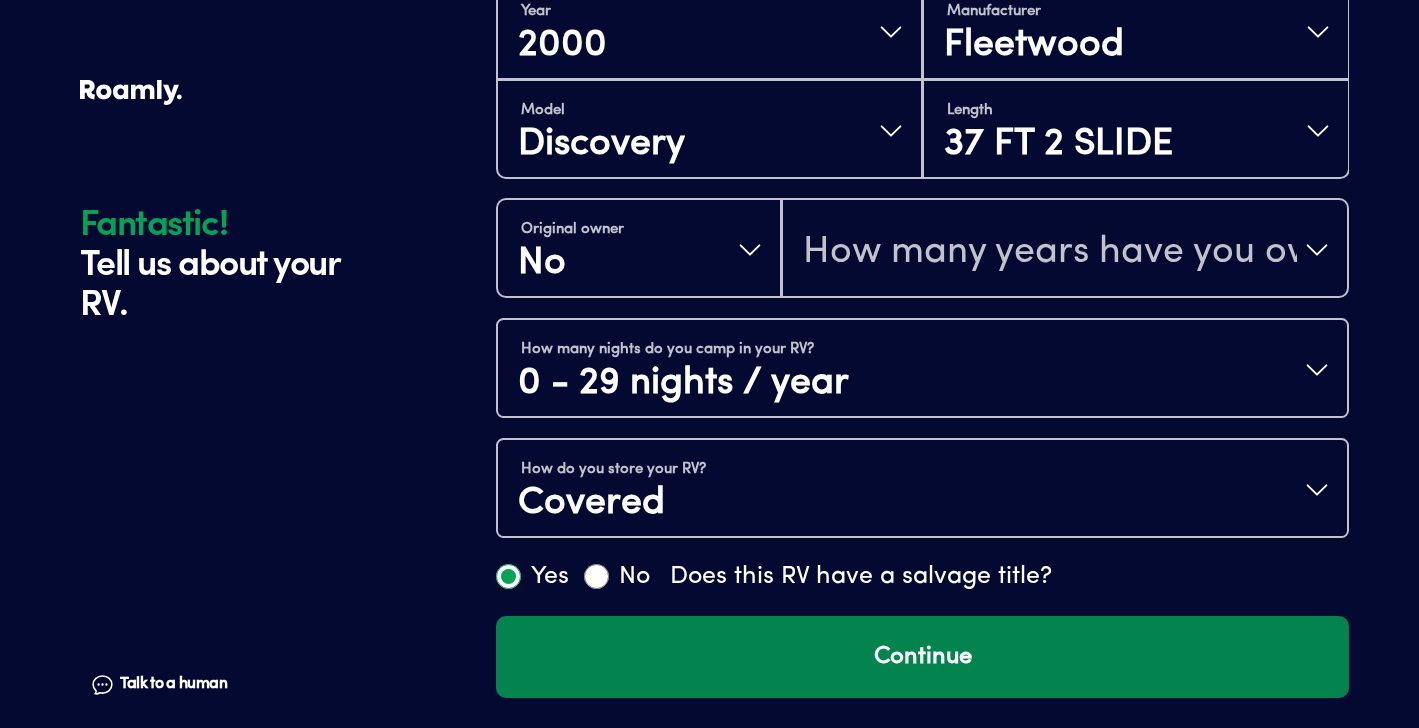 click on "Continue" at bounding box center [922, 657] 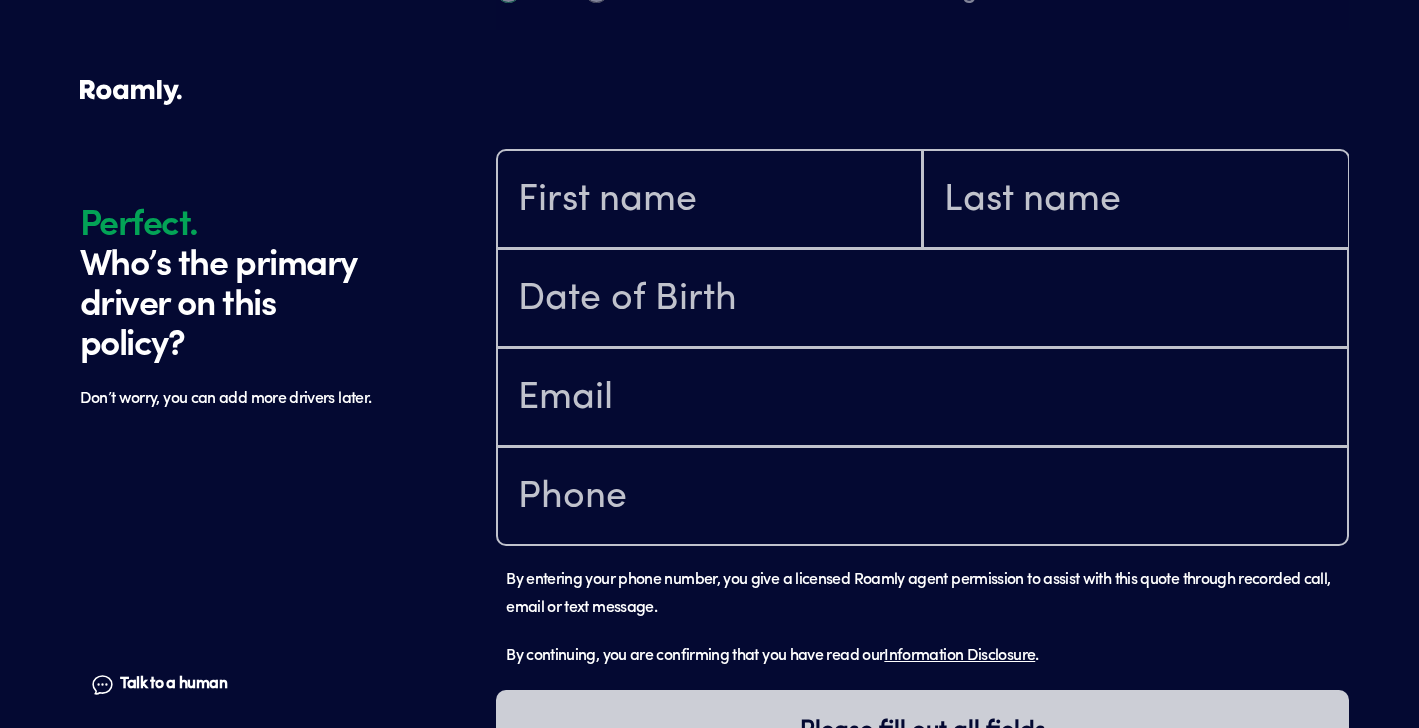 scroll, scrollTop: 1185, scrollLeft: 0, axis: vertical 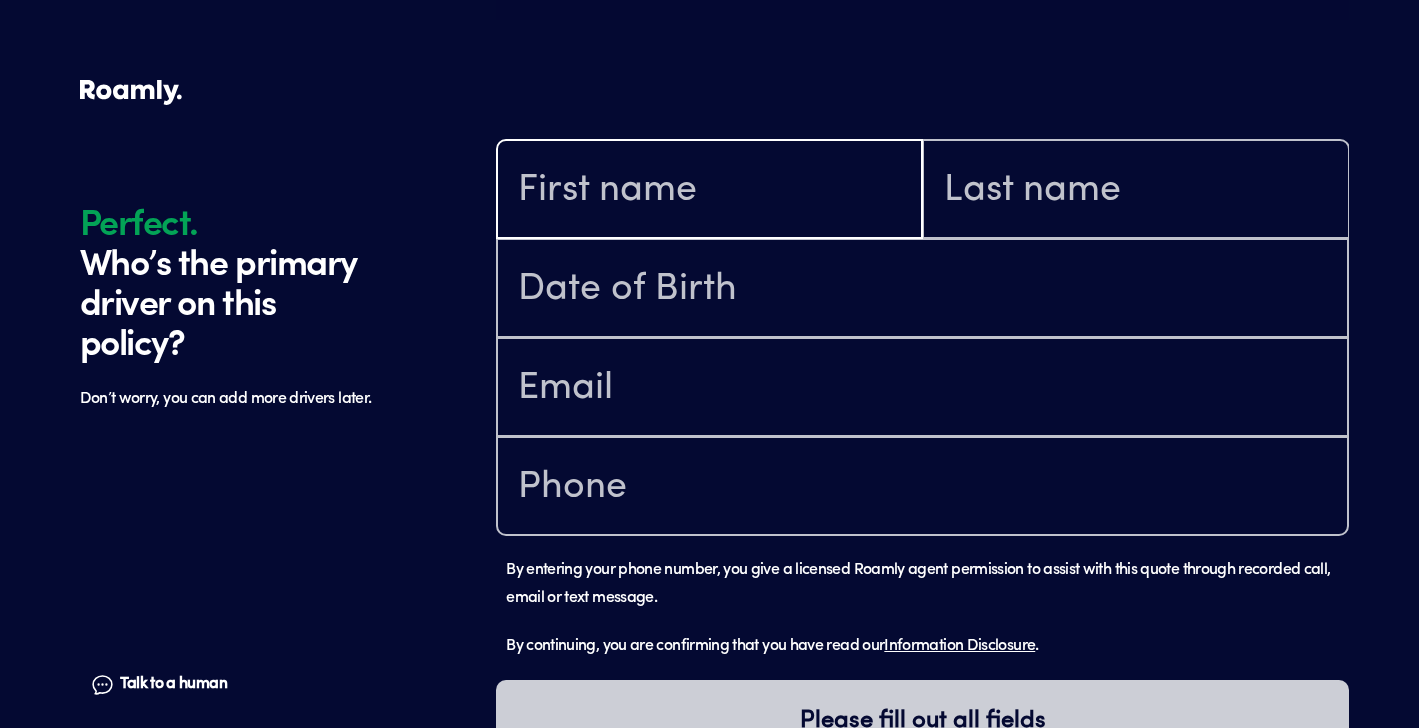 click at bounding box center [709, 191] 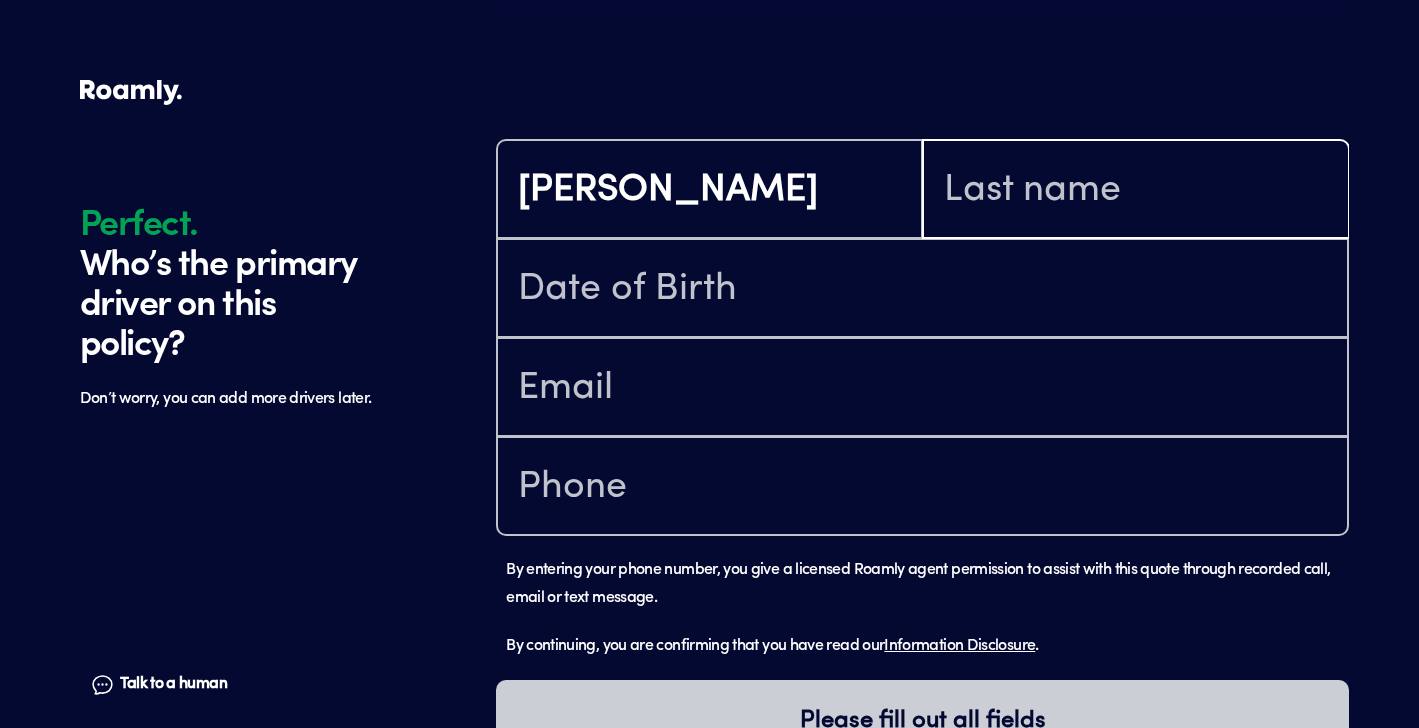 type on "[PERSON_NAME]" 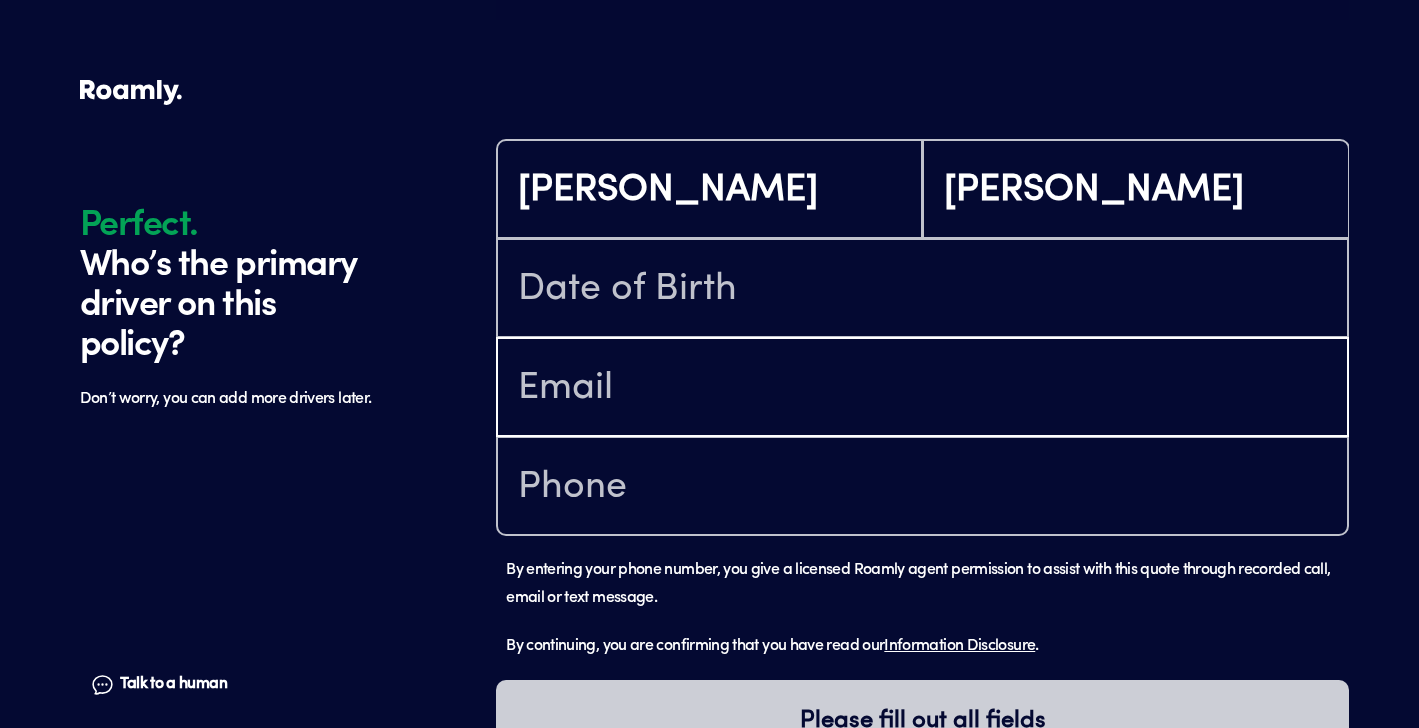 type on "[EMAIL_ADDRESS][DOMAIN_NAME]" 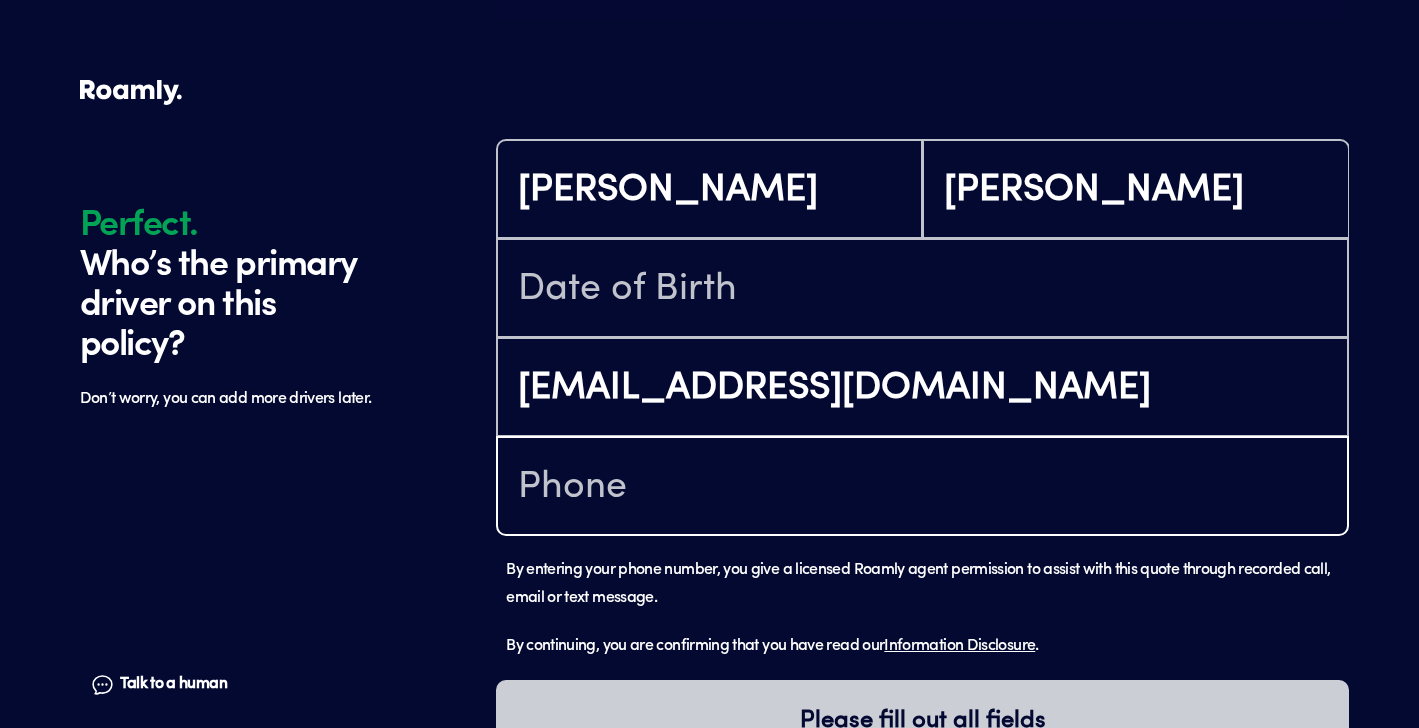 type on "[PHONE_NUMBER]" 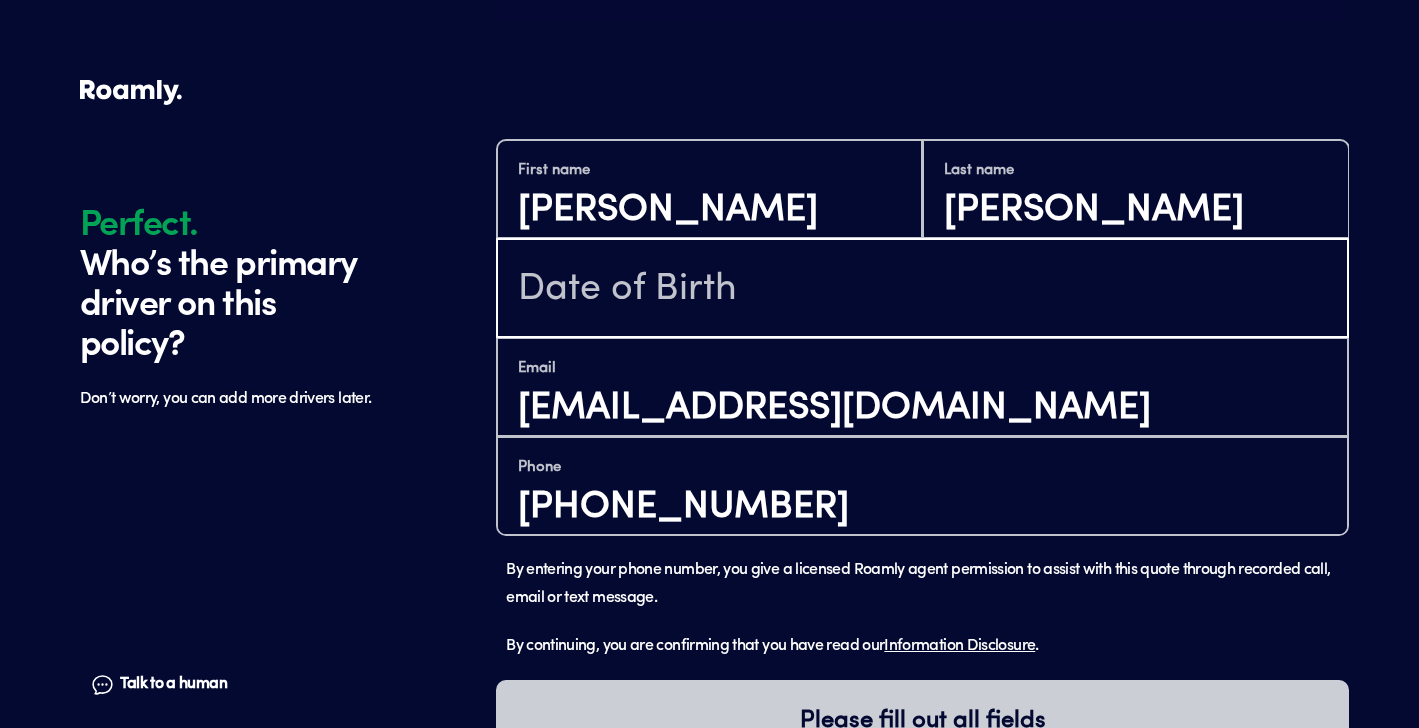 click at bounding box center (922, 290) 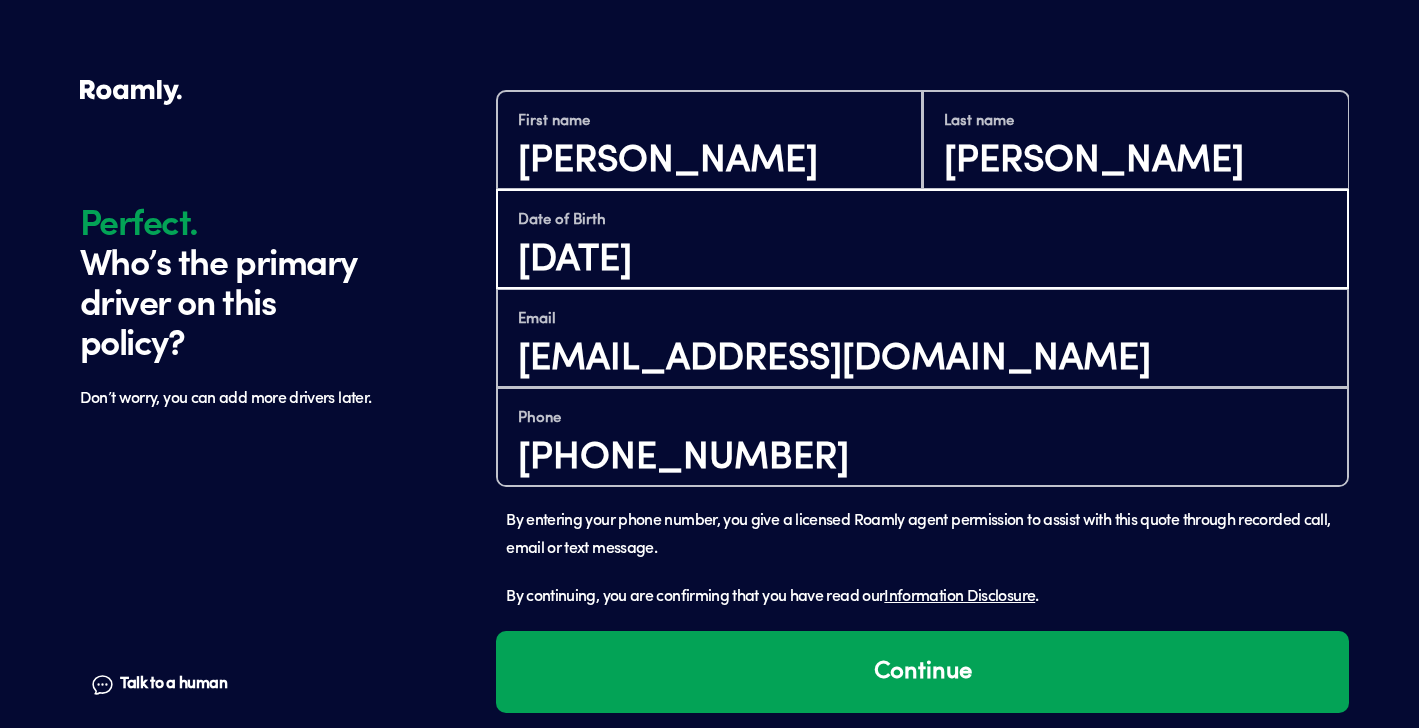 scroll, scrollTop: 1249, scrollLeft: 0, axis: vertical 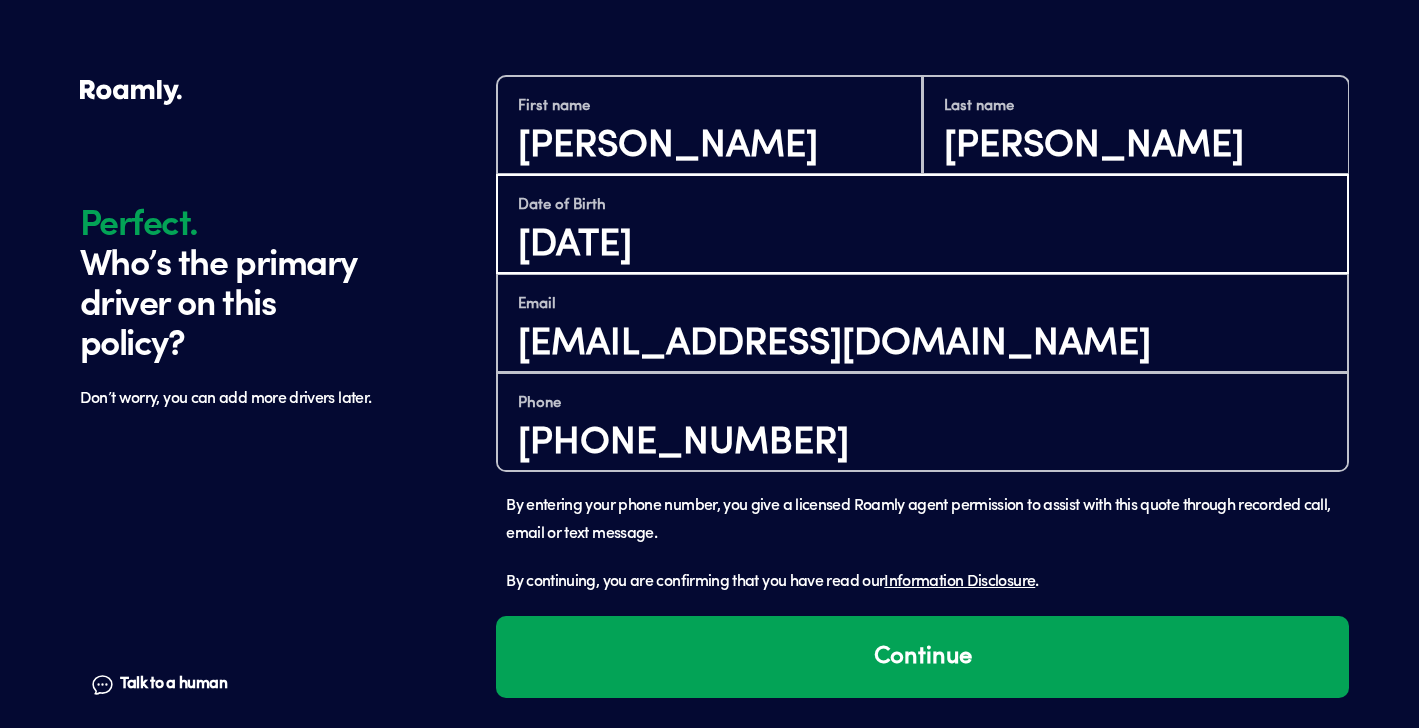 type on "[DATE]" 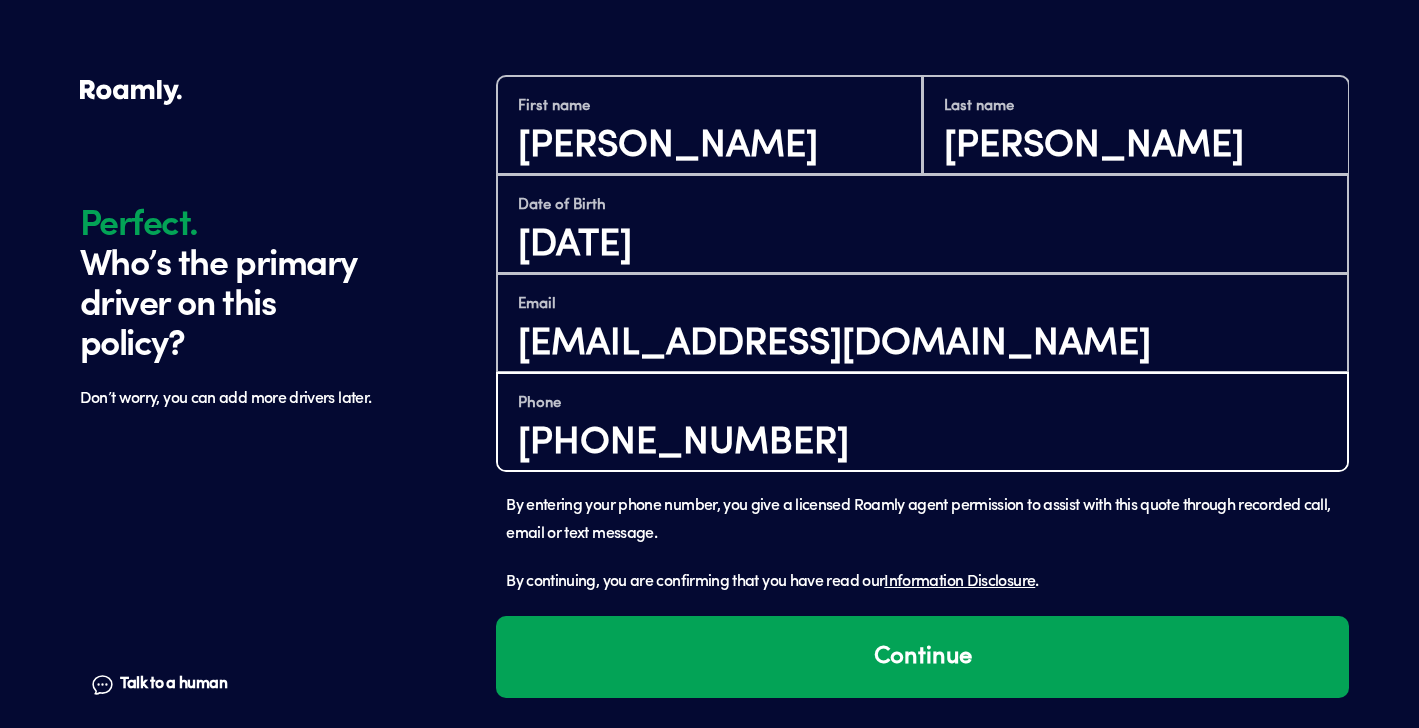 drag, startPoint x: 831, startPoint y: 451, endPoint x: 450, endPoint y: 431, distance: 381.52457 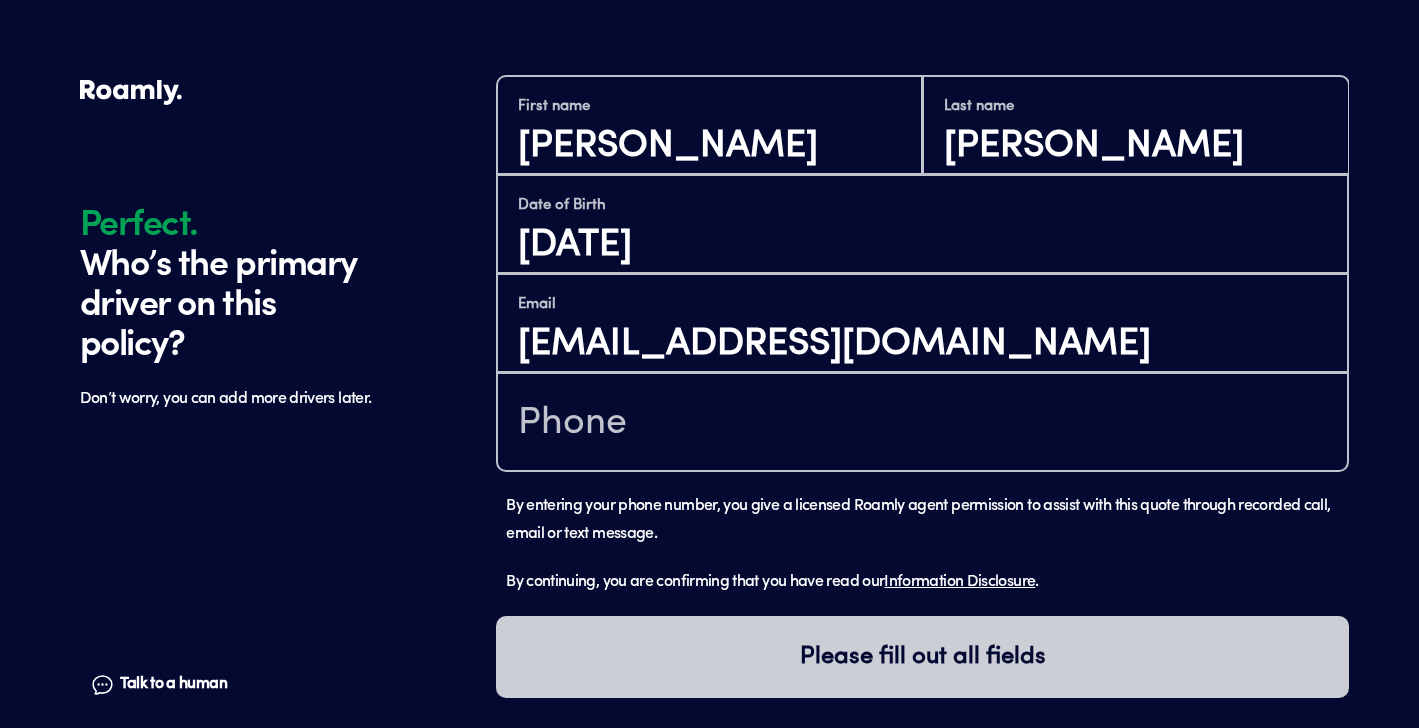 click on "Perfect. Who’s the primary driver on this policy? Don’t worry, you can add more drivers later. Talk to a human Chat" at bounding box center [283, -261] 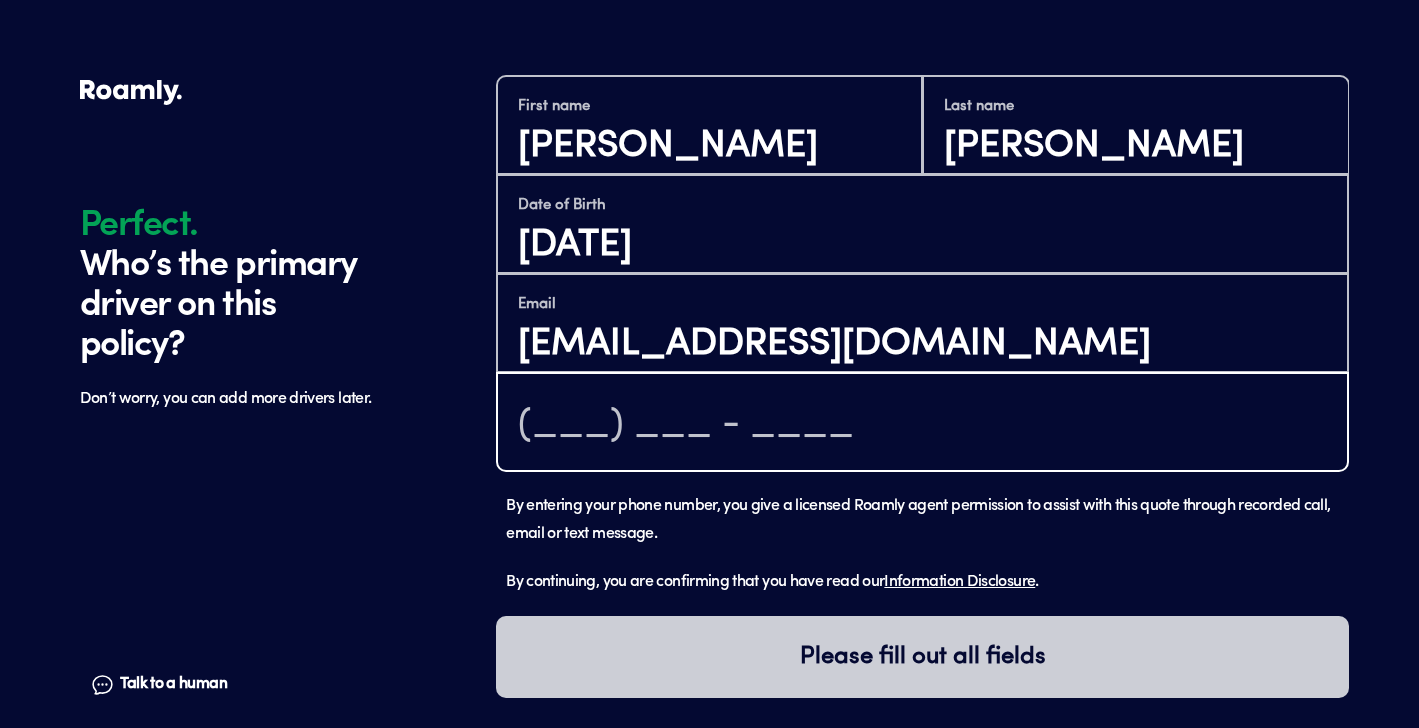 click at bounding box center [922, 424] 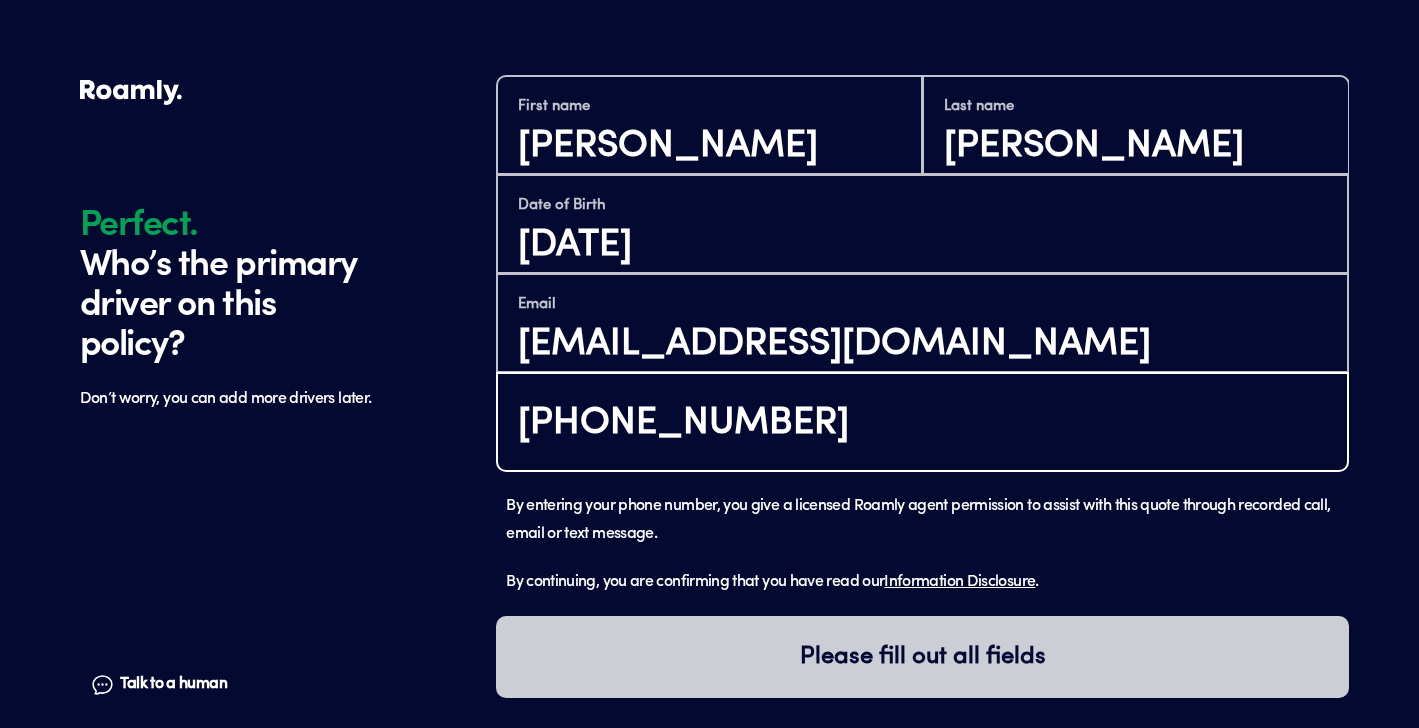 type on "[PHONE_NUMBER]" 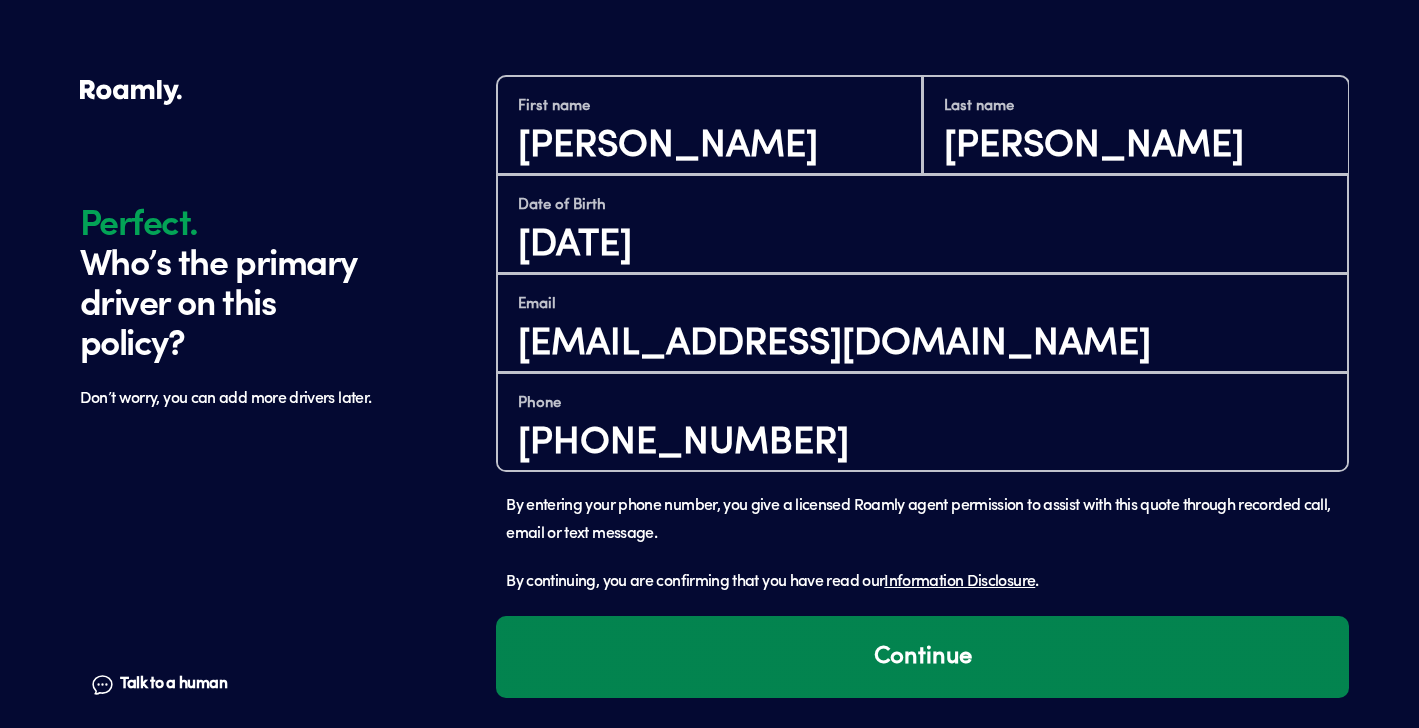 click on "Continue" at bounding box center [922, 657] 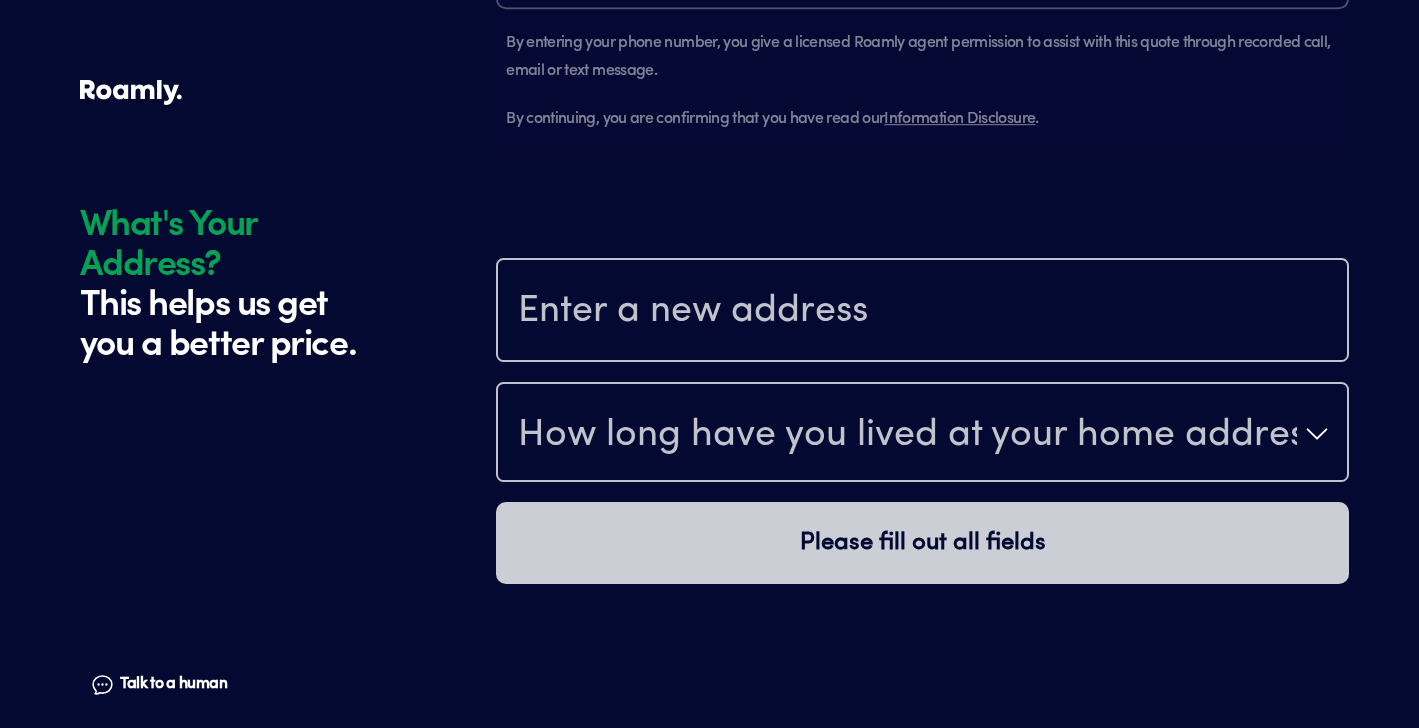 scroll, scrollTop: 1869, scrollLeft: 0, axis: vertical 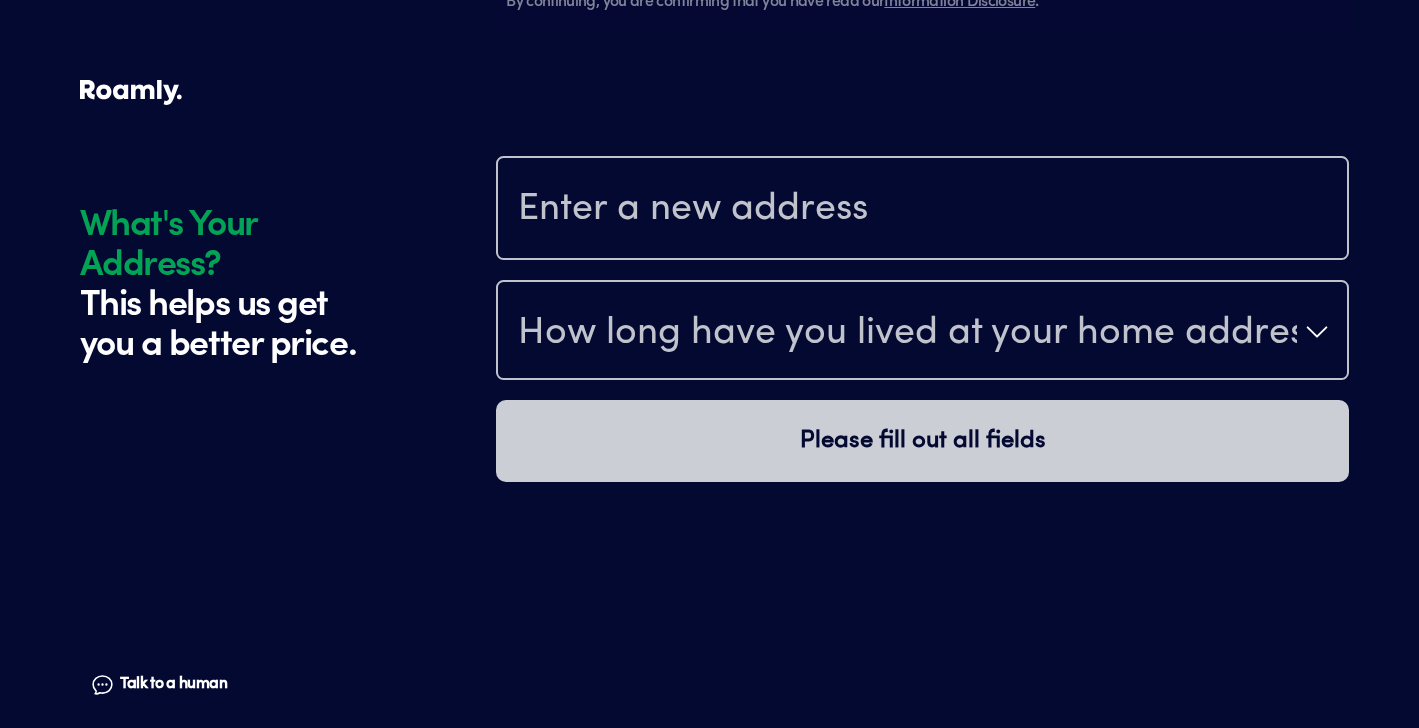 click at bounding box center (922, 210) 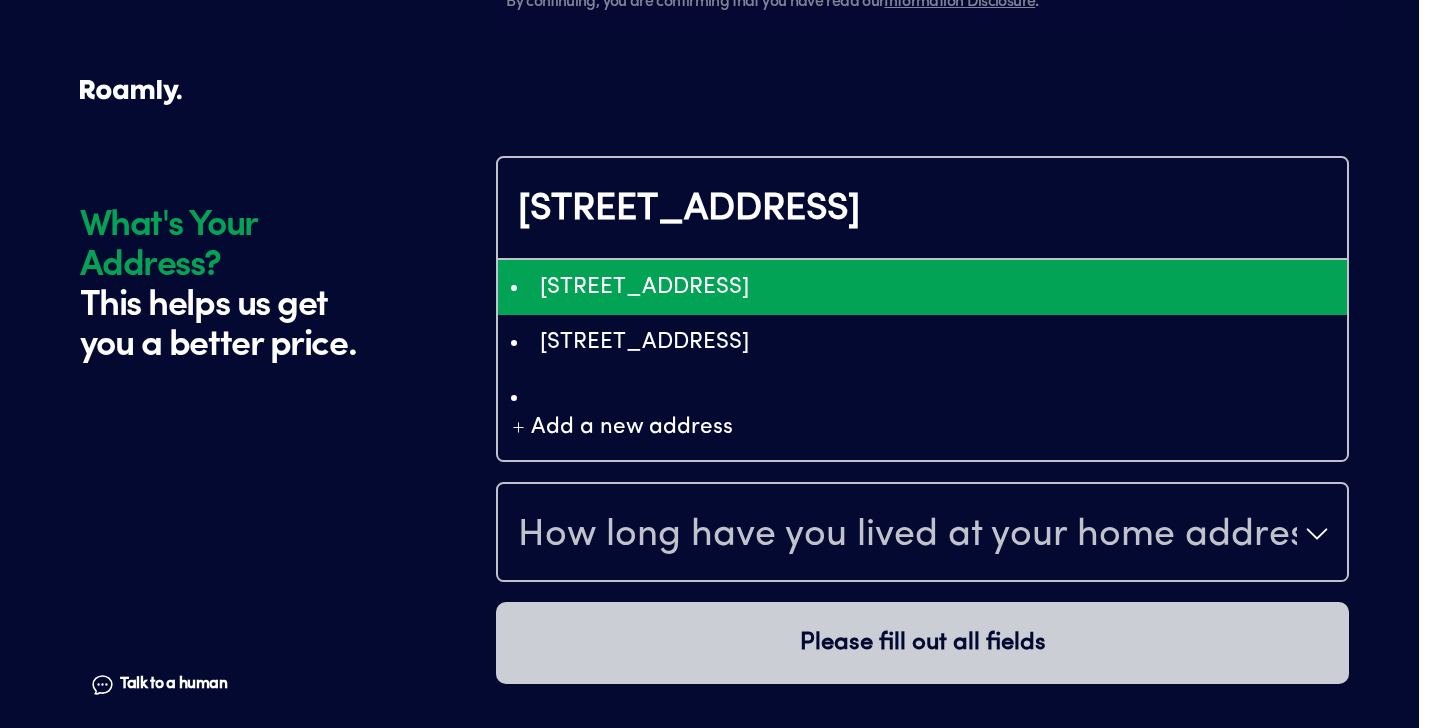 type on "ChIJz-OjBRyur1QRSt2-kGYln14" 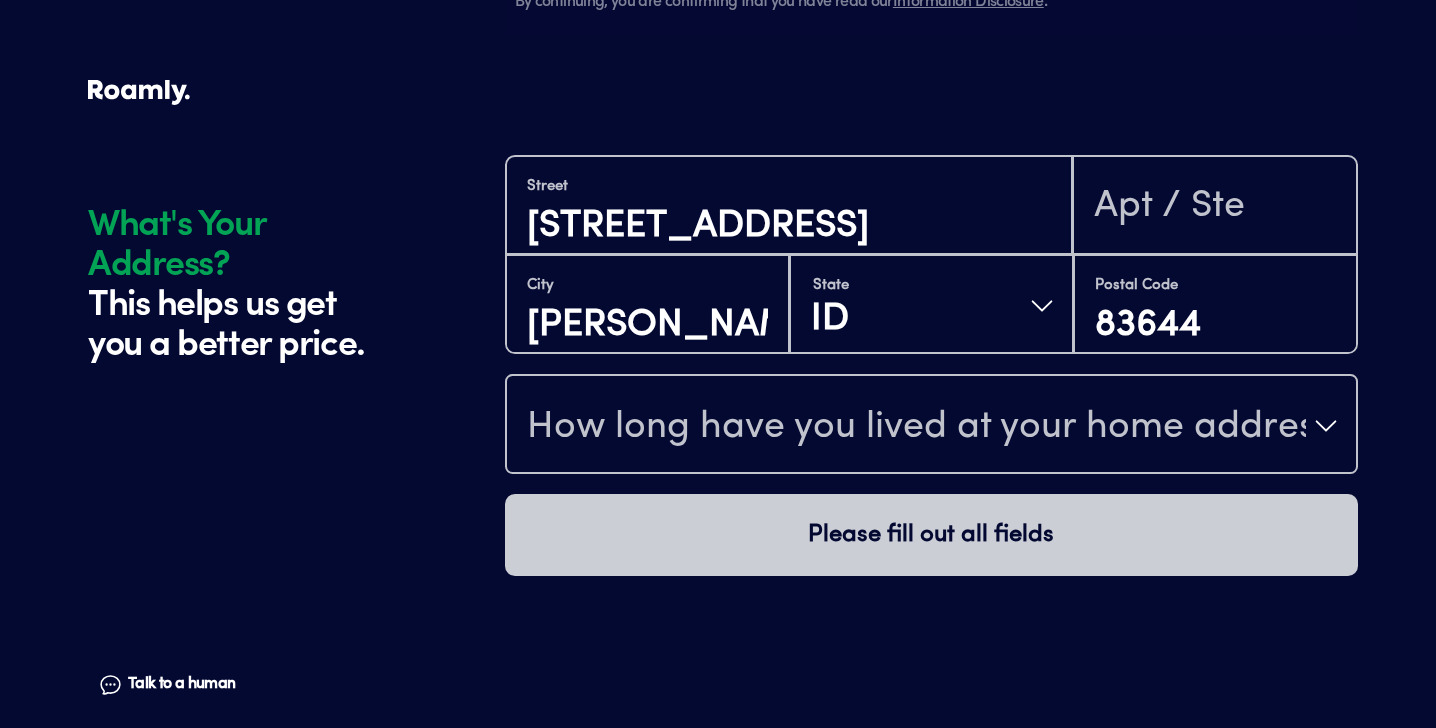 click on "How long have you lived at your home address?" at bounding box center [916, 428] 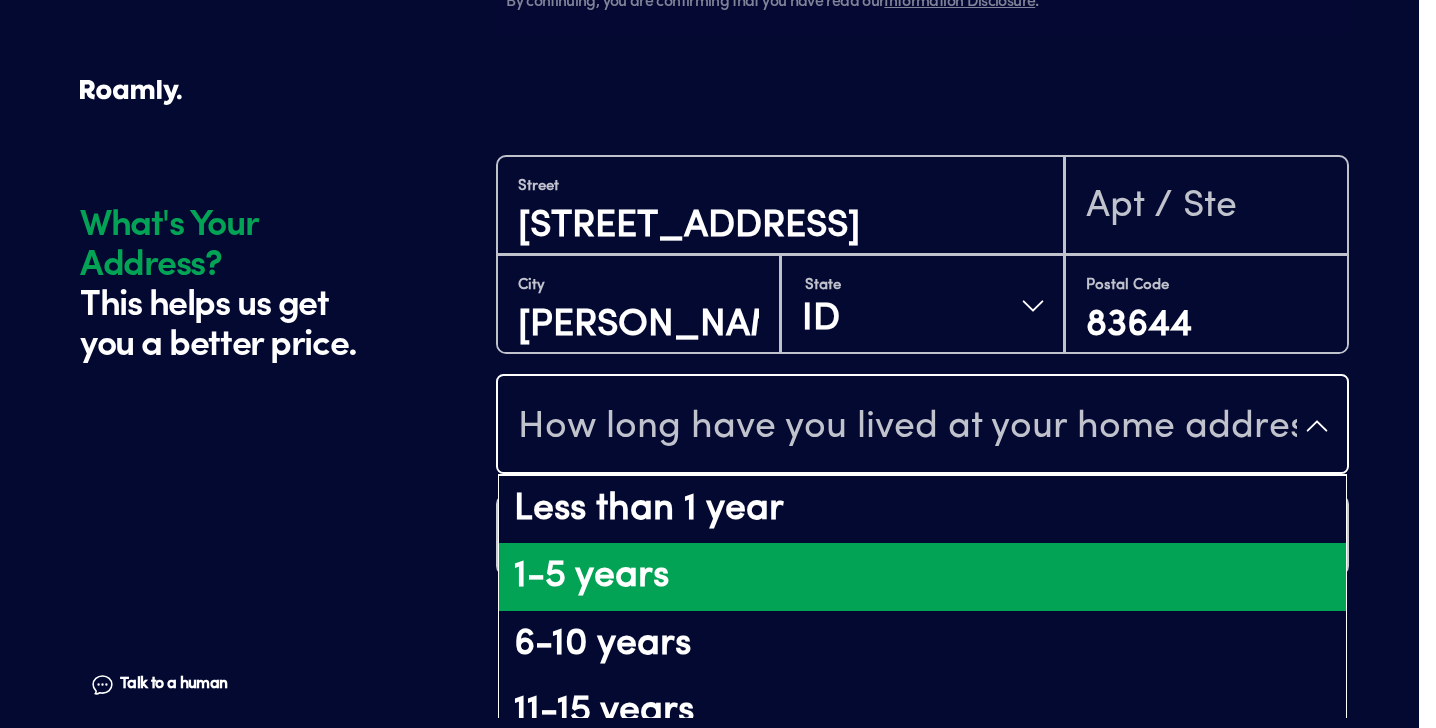 click on "1-5 years" at bounding box center [922, 577] 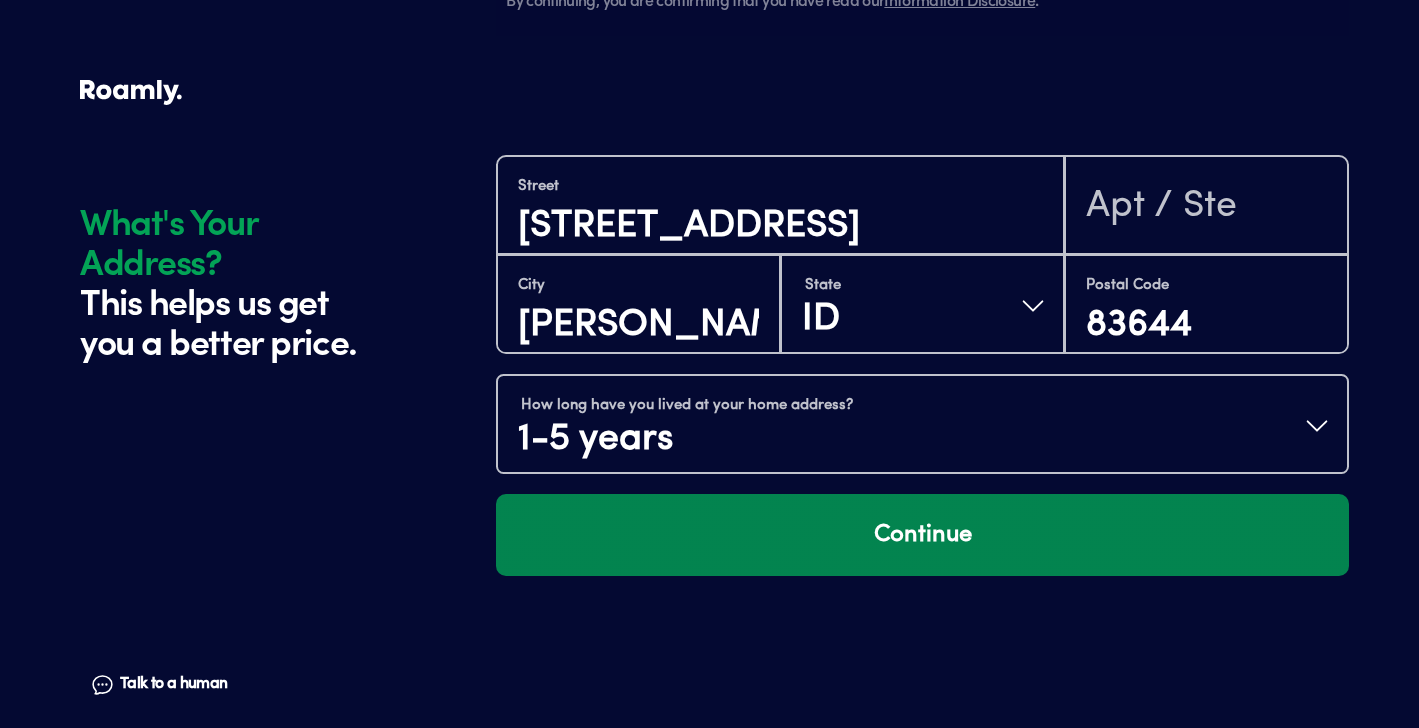 click on "Continue" at bounding box center [922, 535] 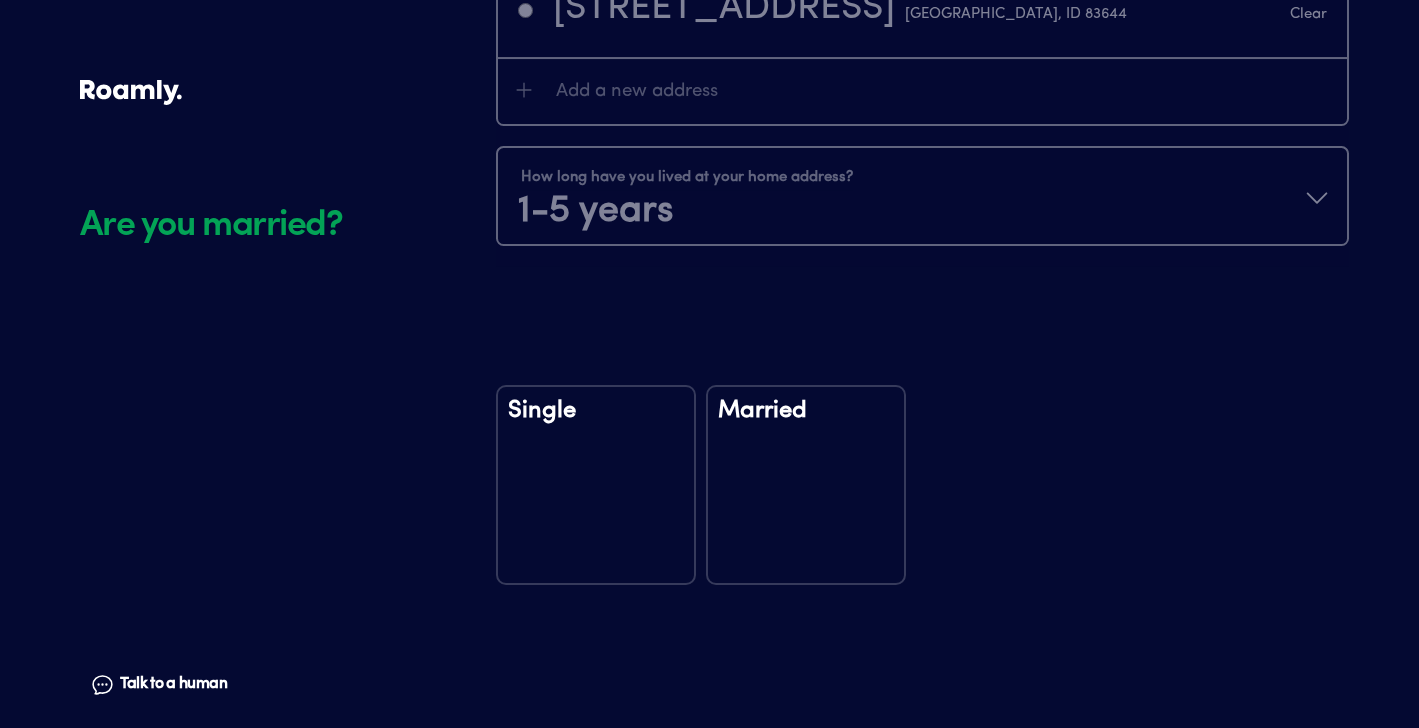scroll, scrollTop: 2340, scrollLeft: 0, axis: vertical 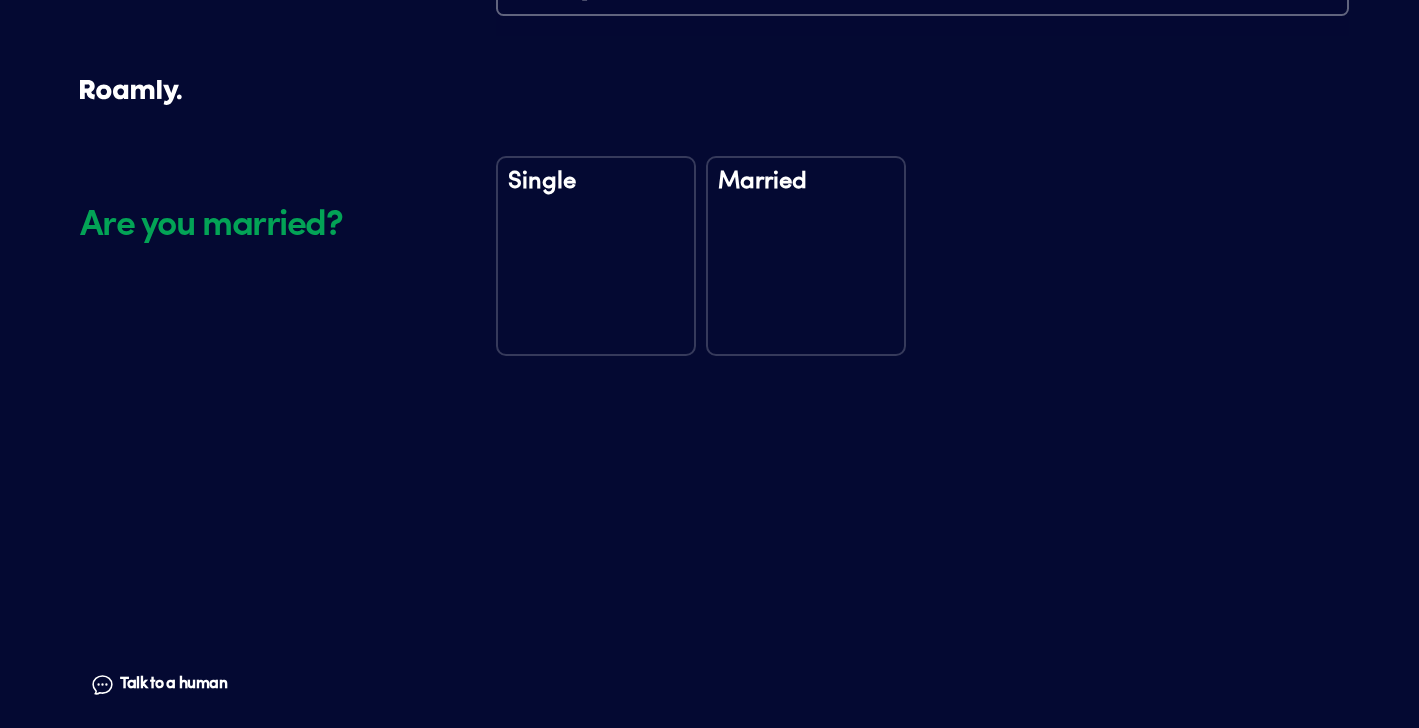 click on "Married" at bounding box center [806, 256] 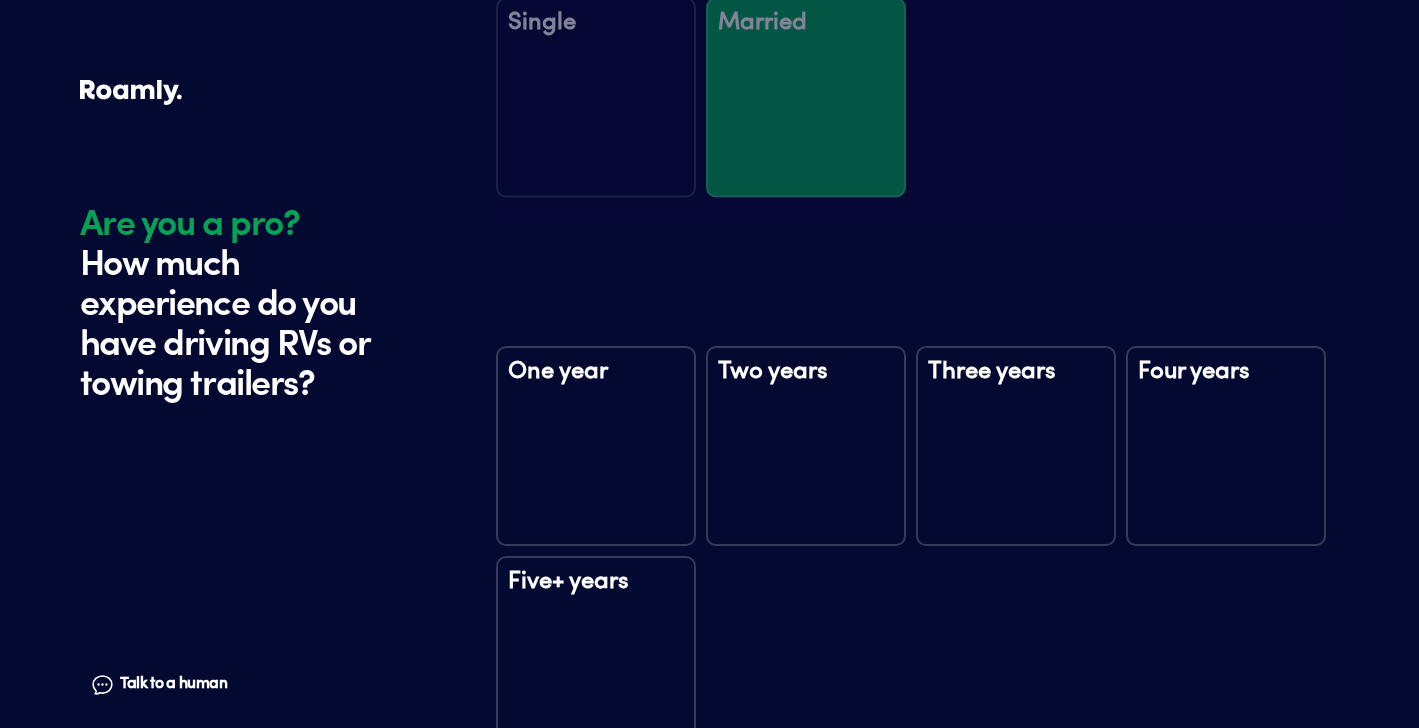 scroll, scrollTop: 2730, scrollLeft: 0, axis: vertical 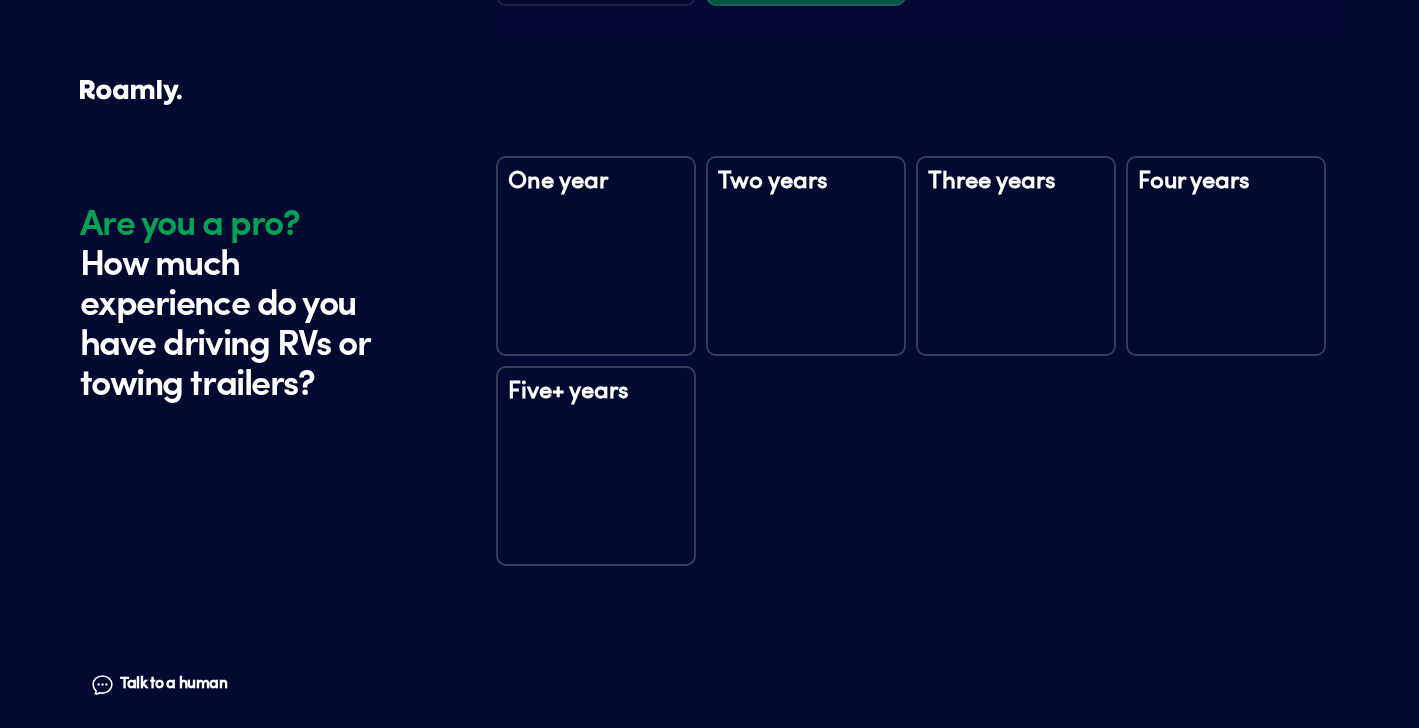 click on "Five+ years" at bounding box center [596, 405] 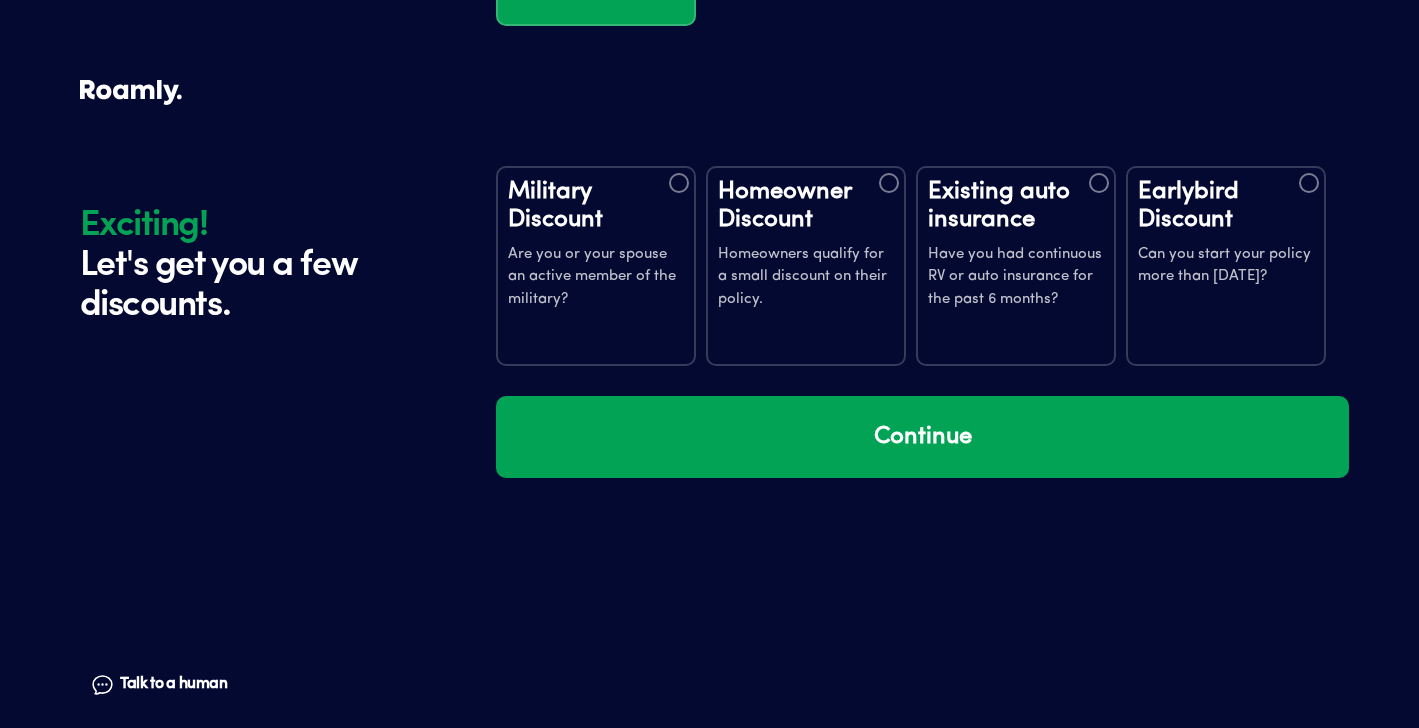 scroll, scrollTop: 3320, scrollLeft: 0, axis: vertical 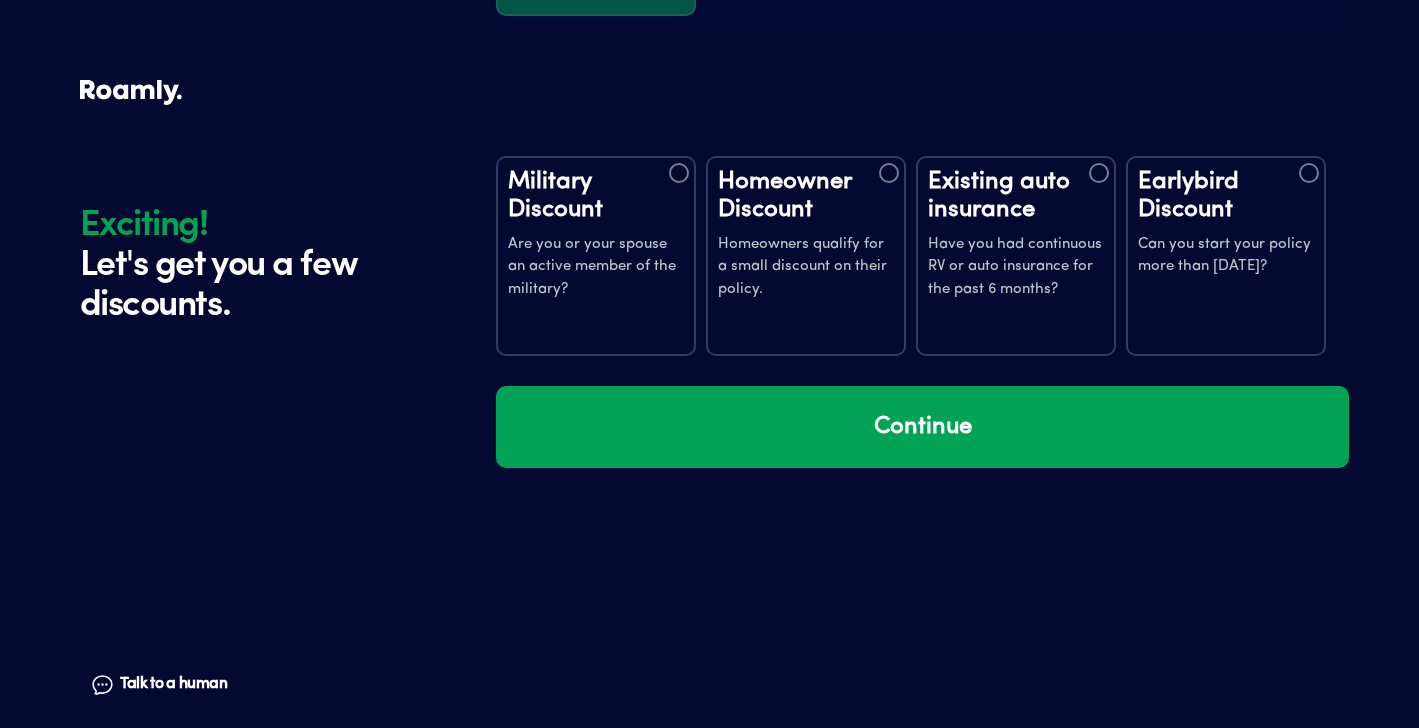 click on "Homeowner Discount Homeowners qualify for a small discount on their policy." at bounding box center [806, 256] 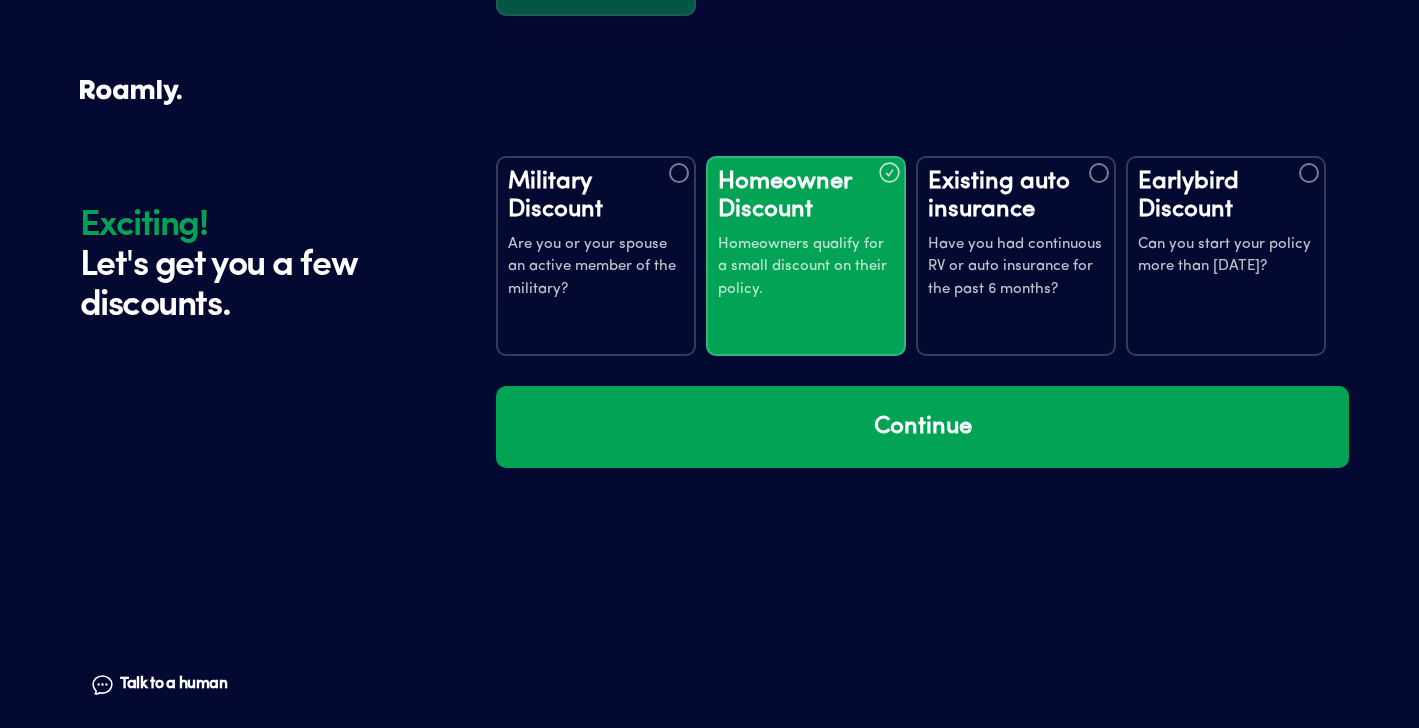 click on "Existing auto insurance Have you had continuous RV or auto insurance for the past 6 months?" at bounding box center [1016, 256] 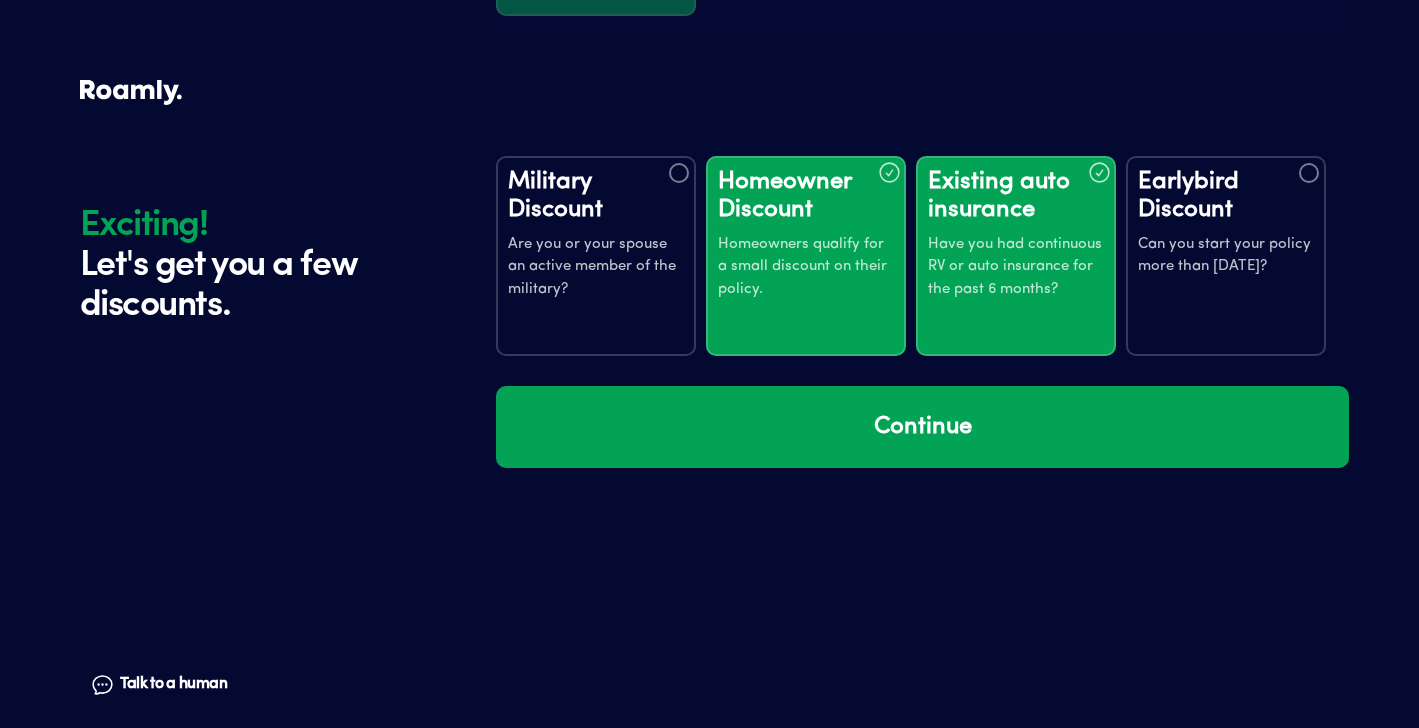 click on "Earlybird Discount Can you start your policy more than [DATE]?" at bounding box center (1226, 256) 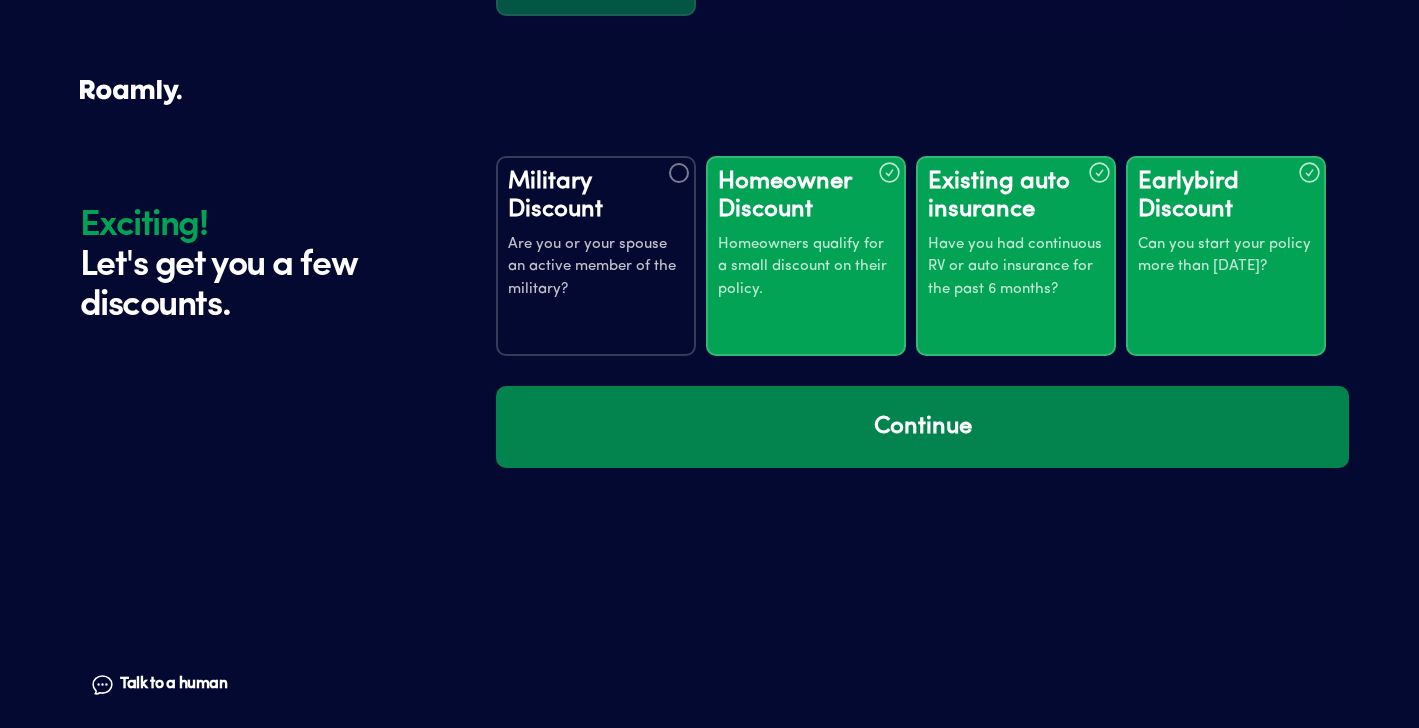 click on "Continue" at bounding box center [922, 427] 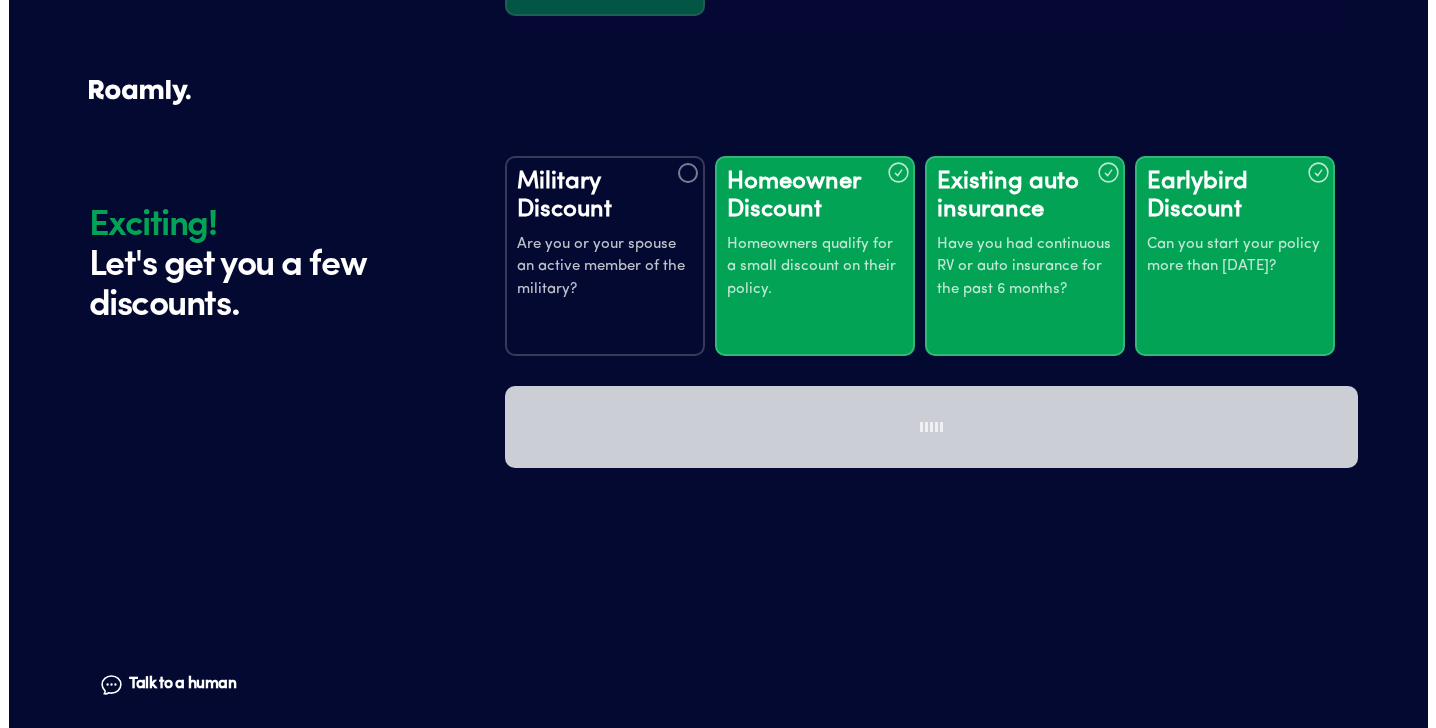 scroll, scrollTop: 0, scrollLeft: 0, axis: both 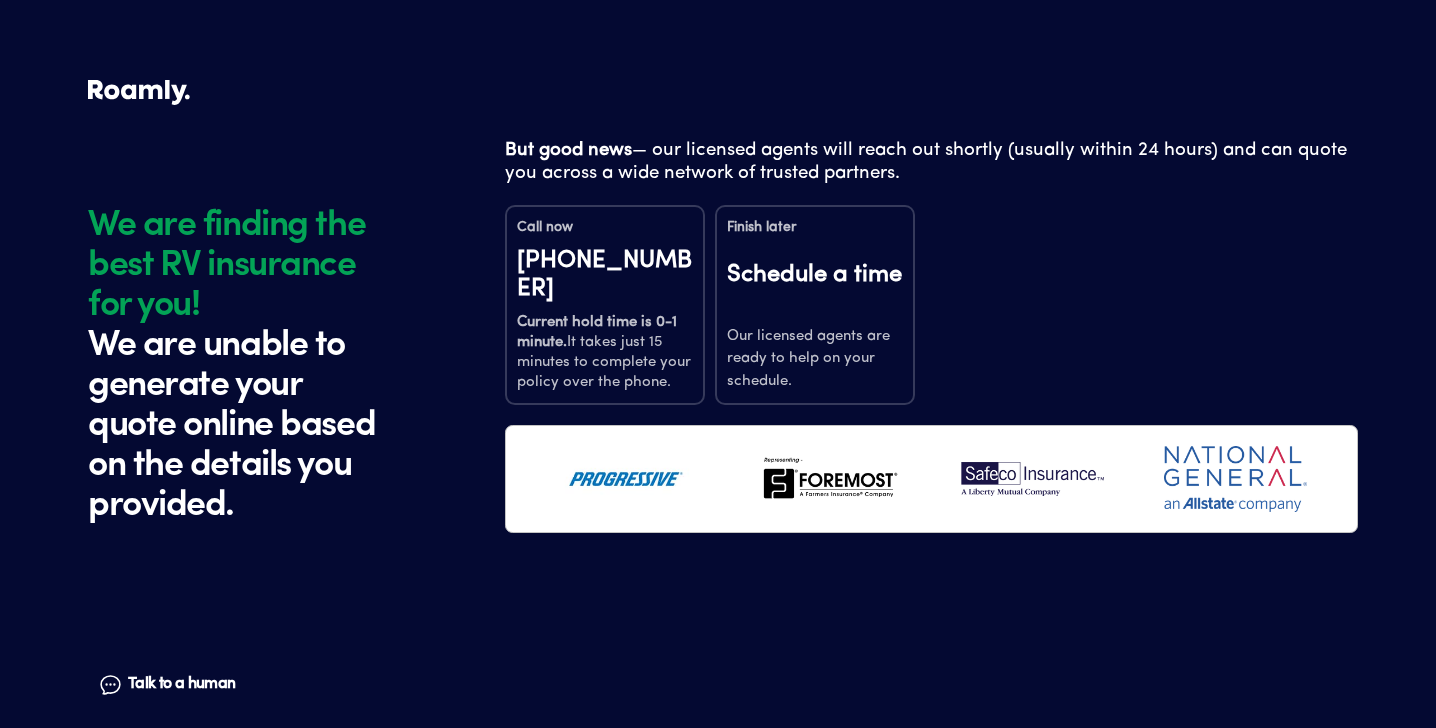 click on "Our licensed agents are ready to help on your schedule." at bounding box center [815, 360] 